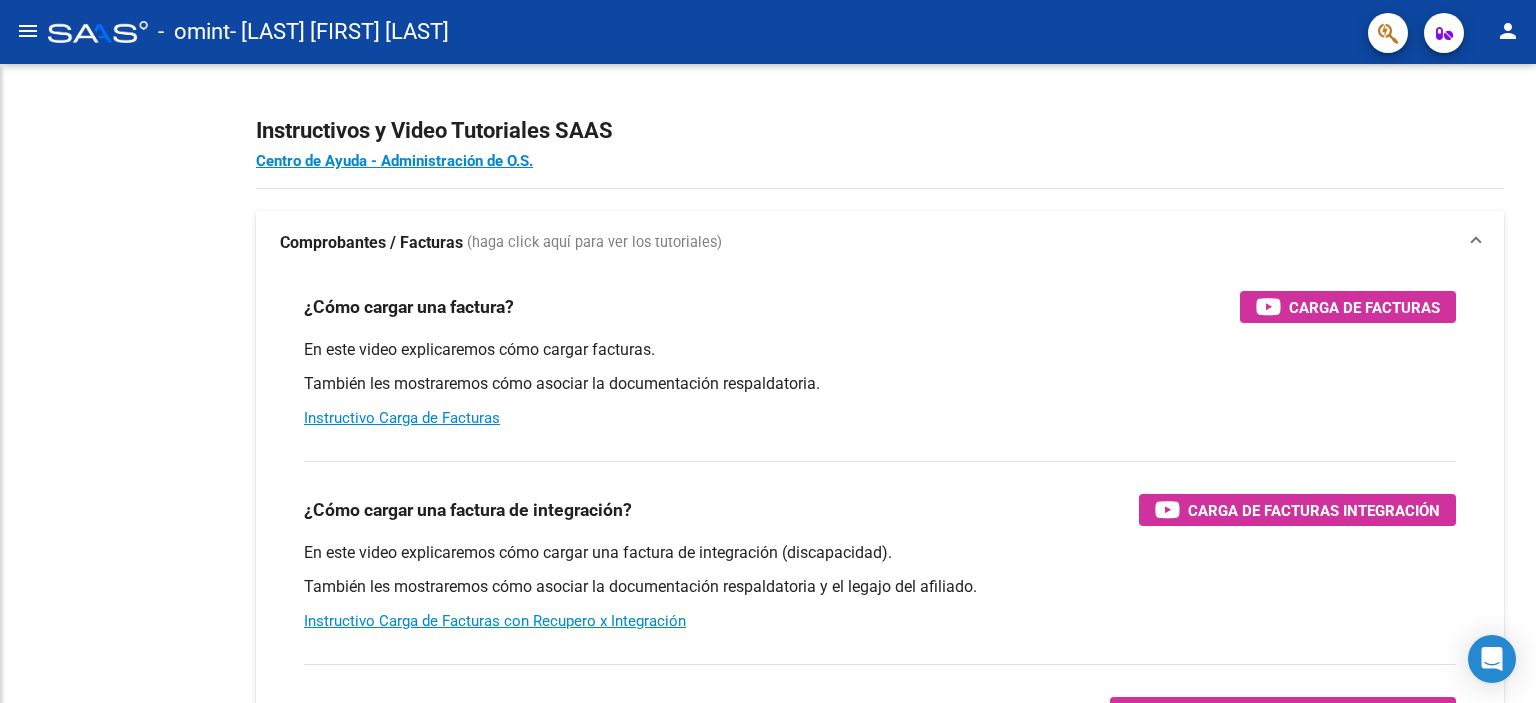 scroll, scrollTop: 0, scrollLeft: 0, axis: both 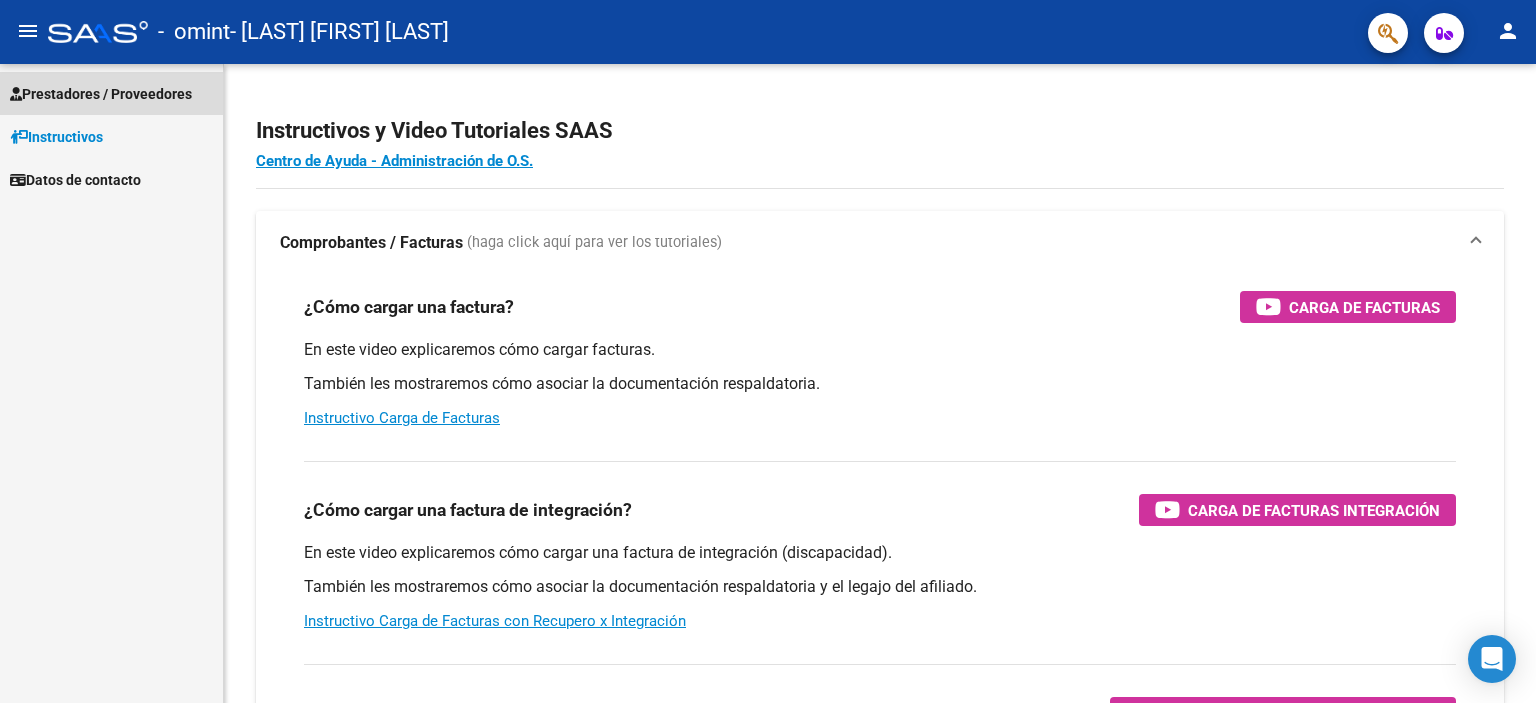 click on "Prestadores / Proveedores" at bounding box center [101, 94] 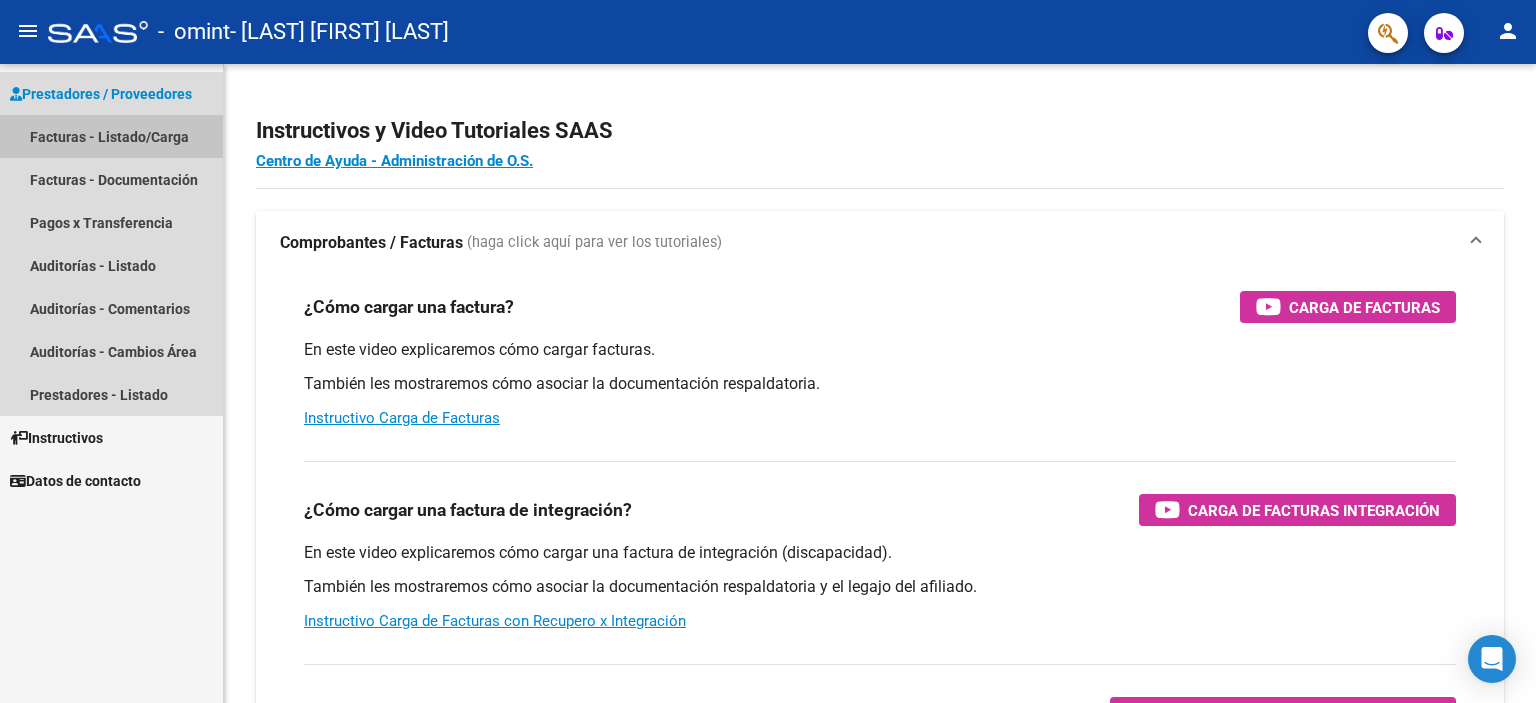 click on "Facturas - Listado/Carga" at bounding box center (111, 136) 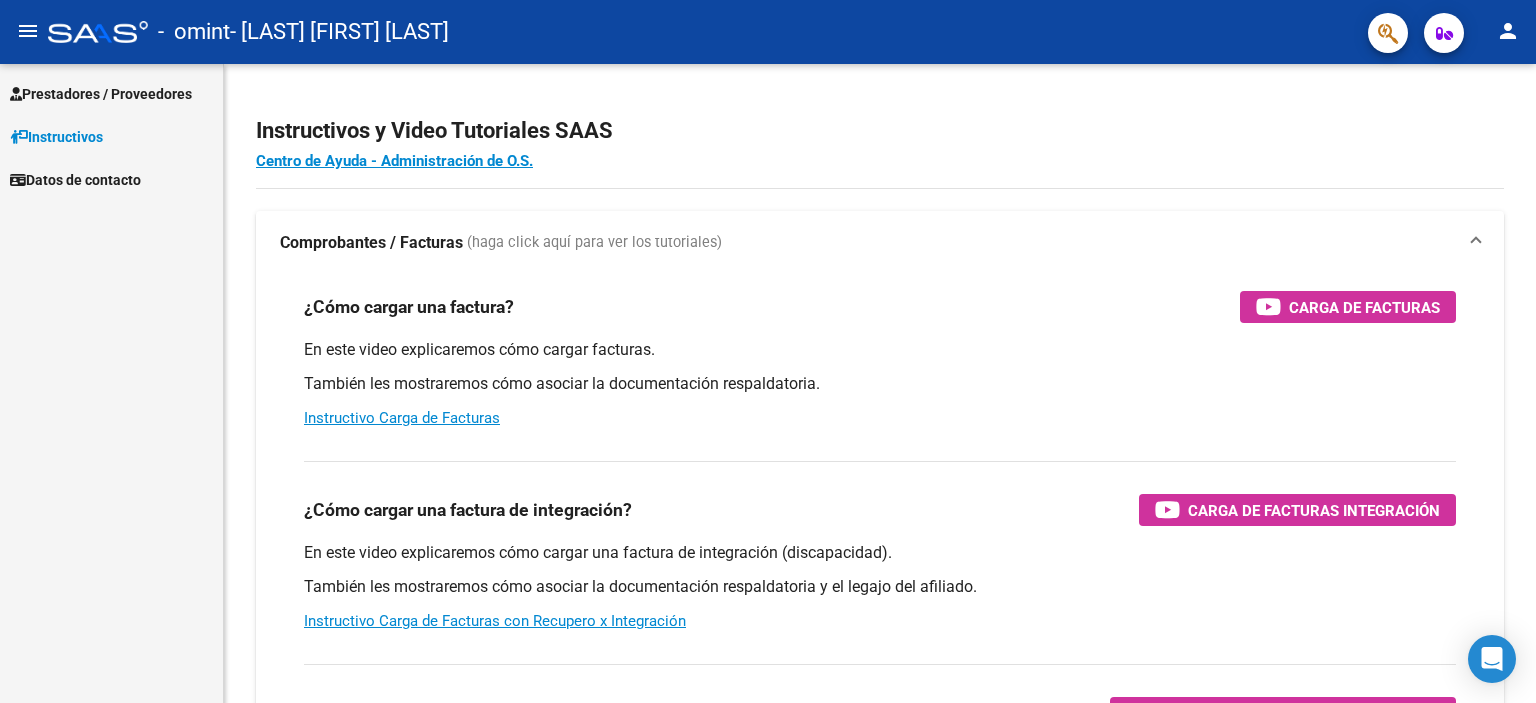 scroll, scrollTop: 0, scrollLeft: 0, axis: both 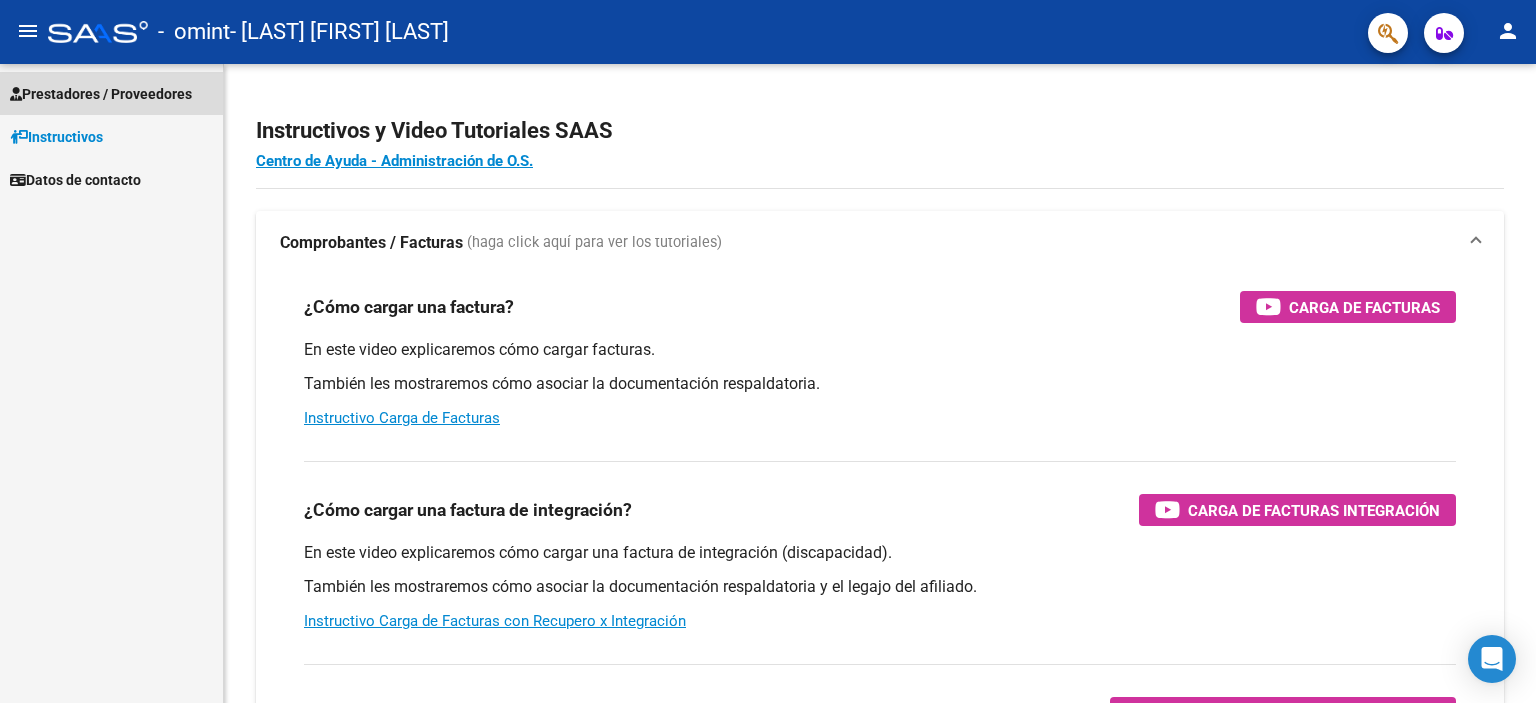 click on "Prestadores / Proveedores" at bounding box center [111, 93] 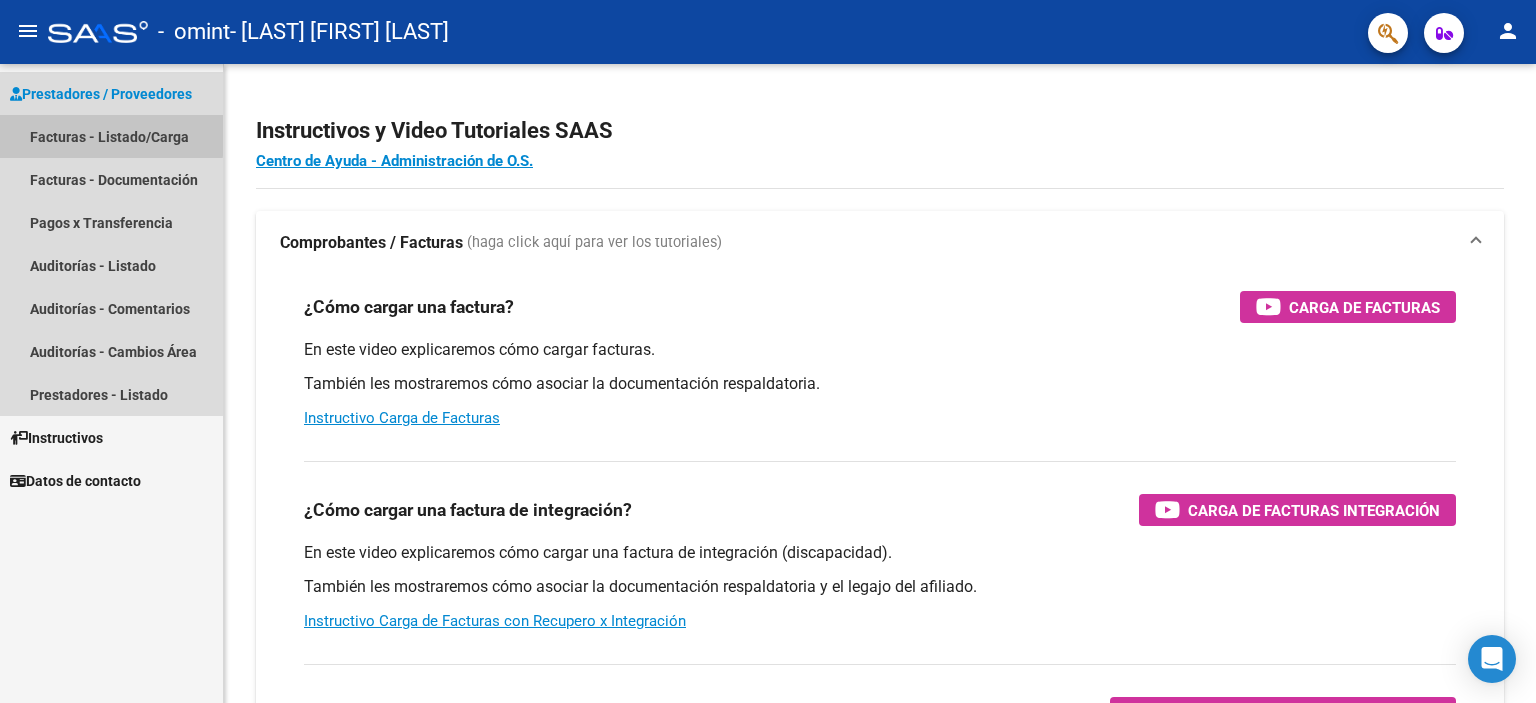 click on "Facturas - Listado/Carga" at bounding box center [111, 136] 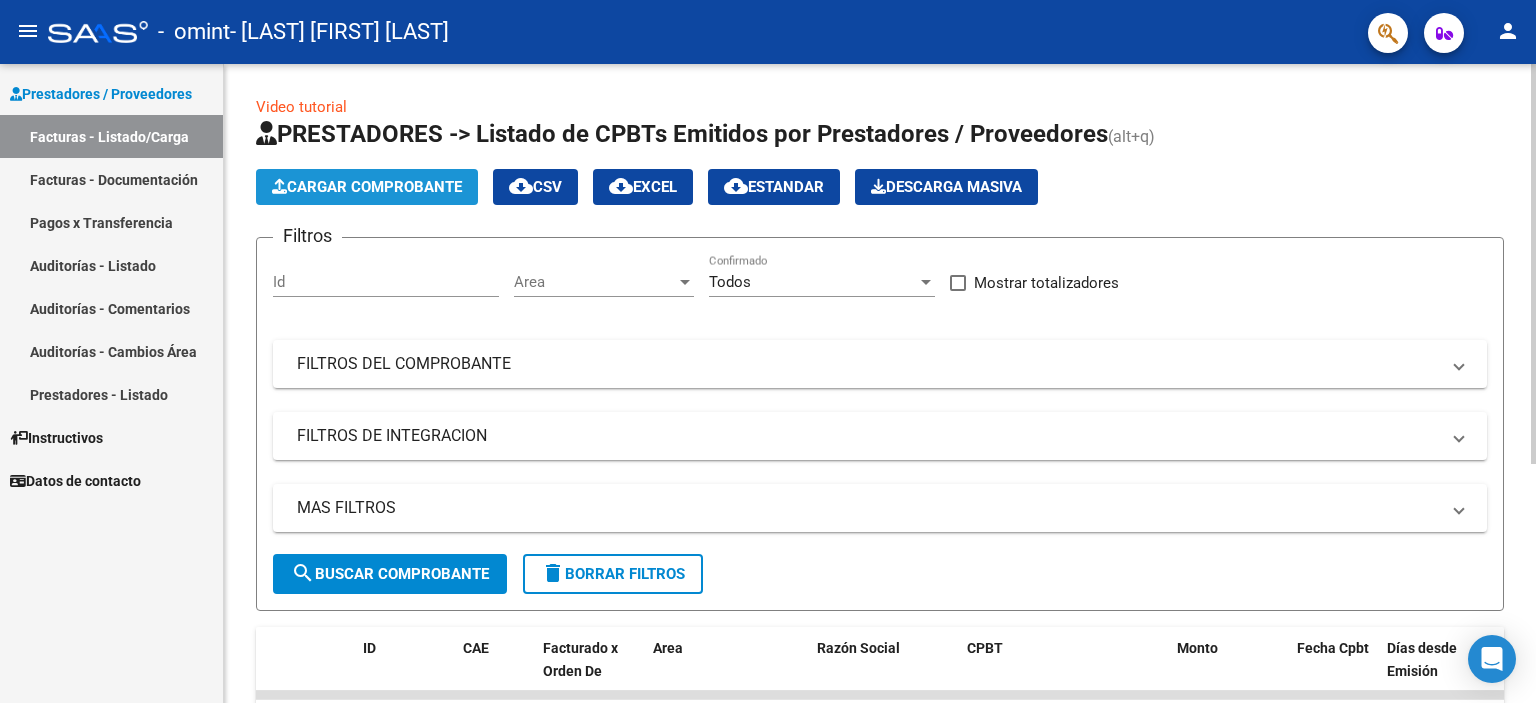 click on "Cargar Comprobante" 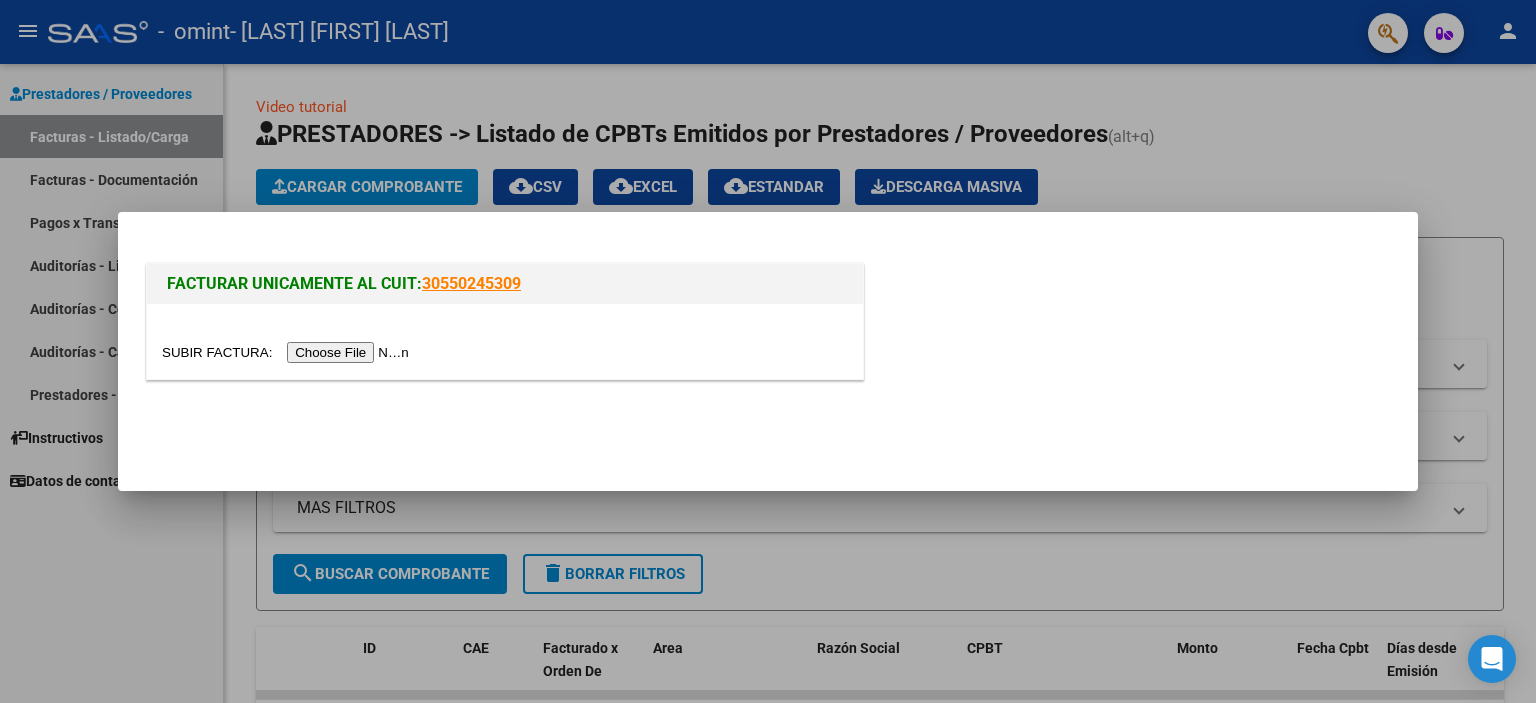 click at bounding box center [288, 352] 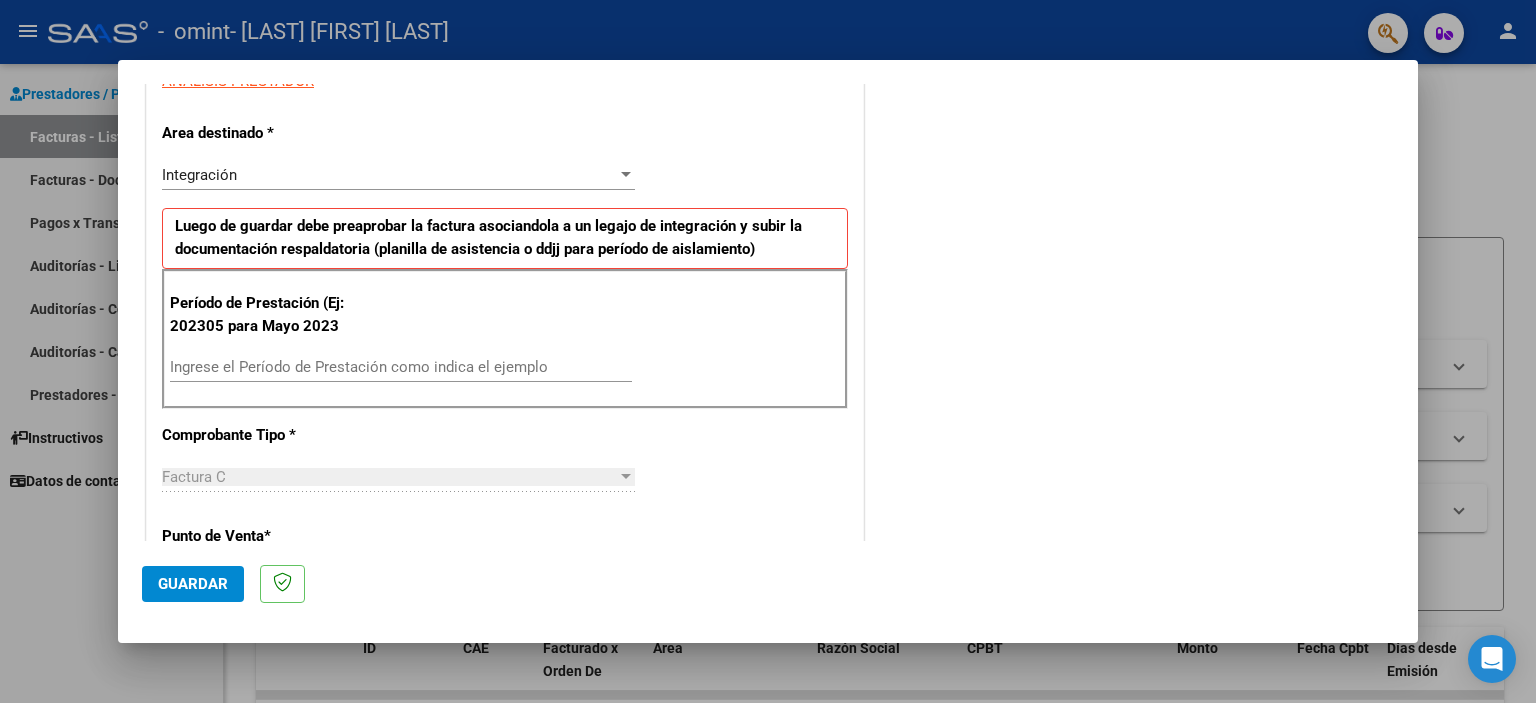 scroll, scrollTop: 400, scrollLeft: 0, axis: vertical 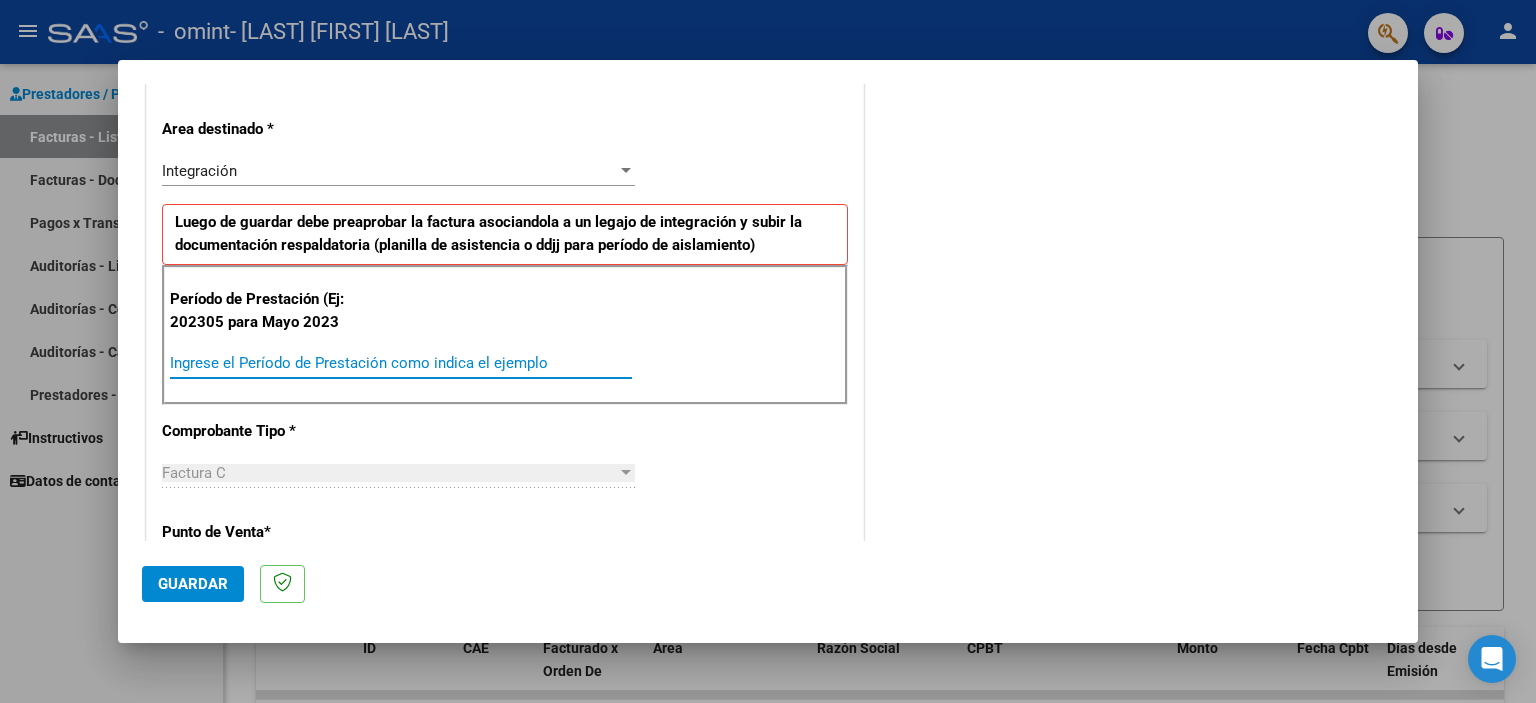 click on "Ingrese el Período de Prestación como indica el ejemplo" at bounding box center (401, 363) 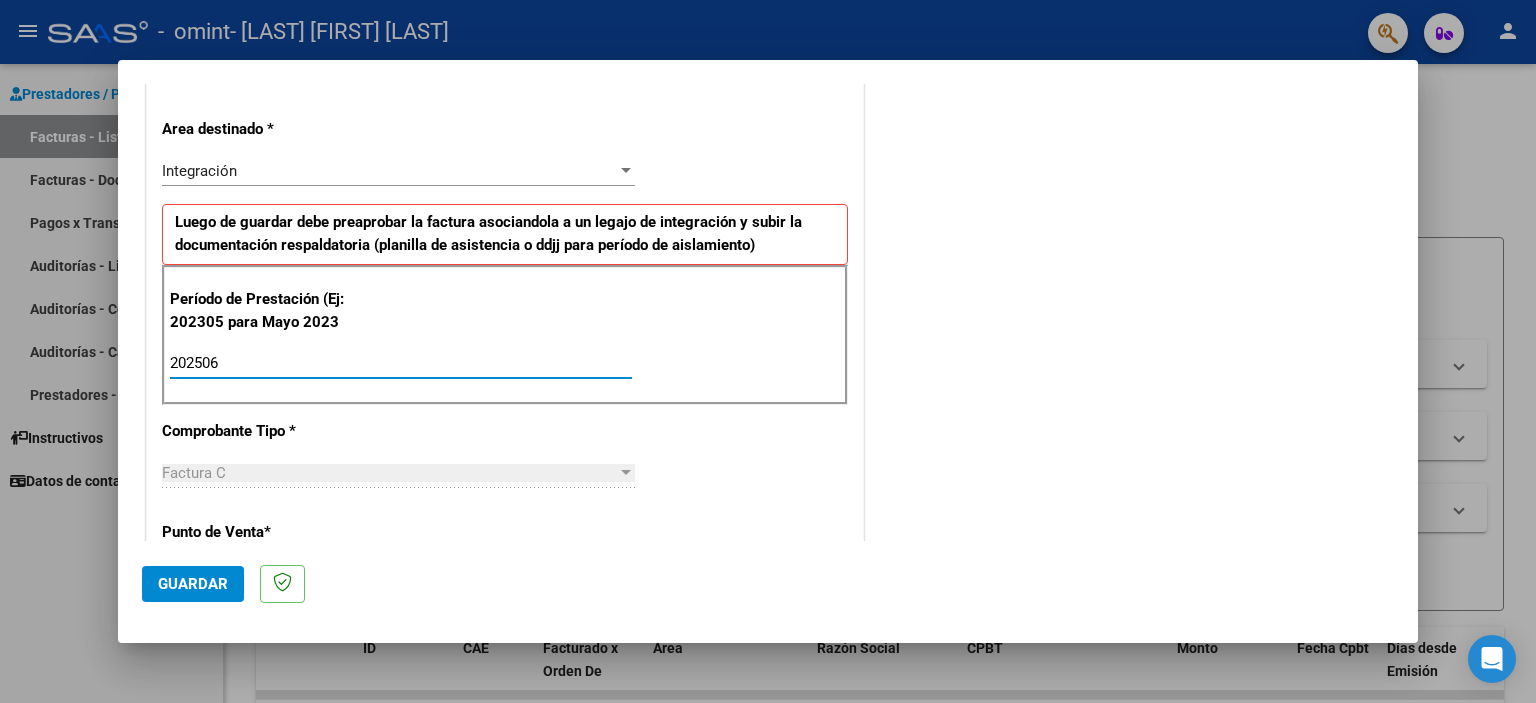 type on "202507" 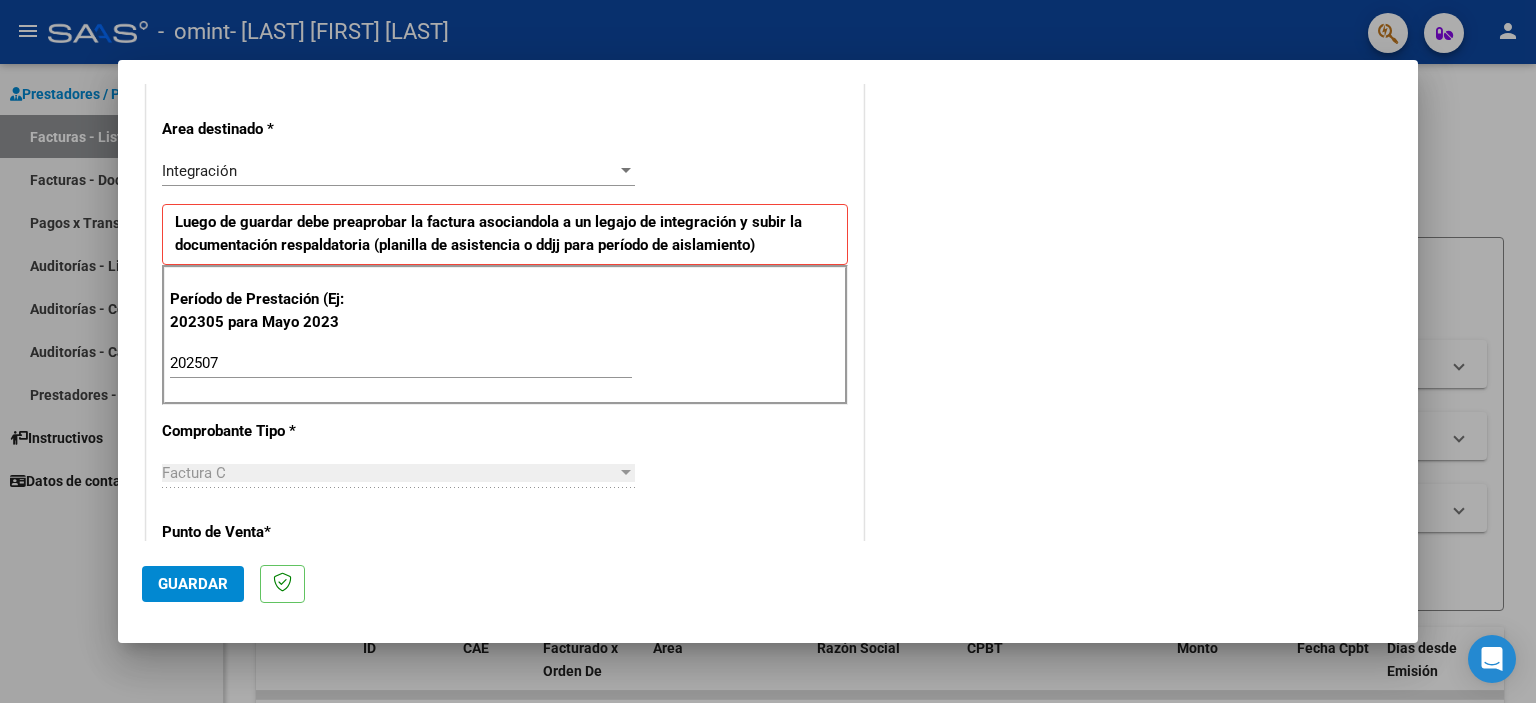 click at bounding box center [768, 351] 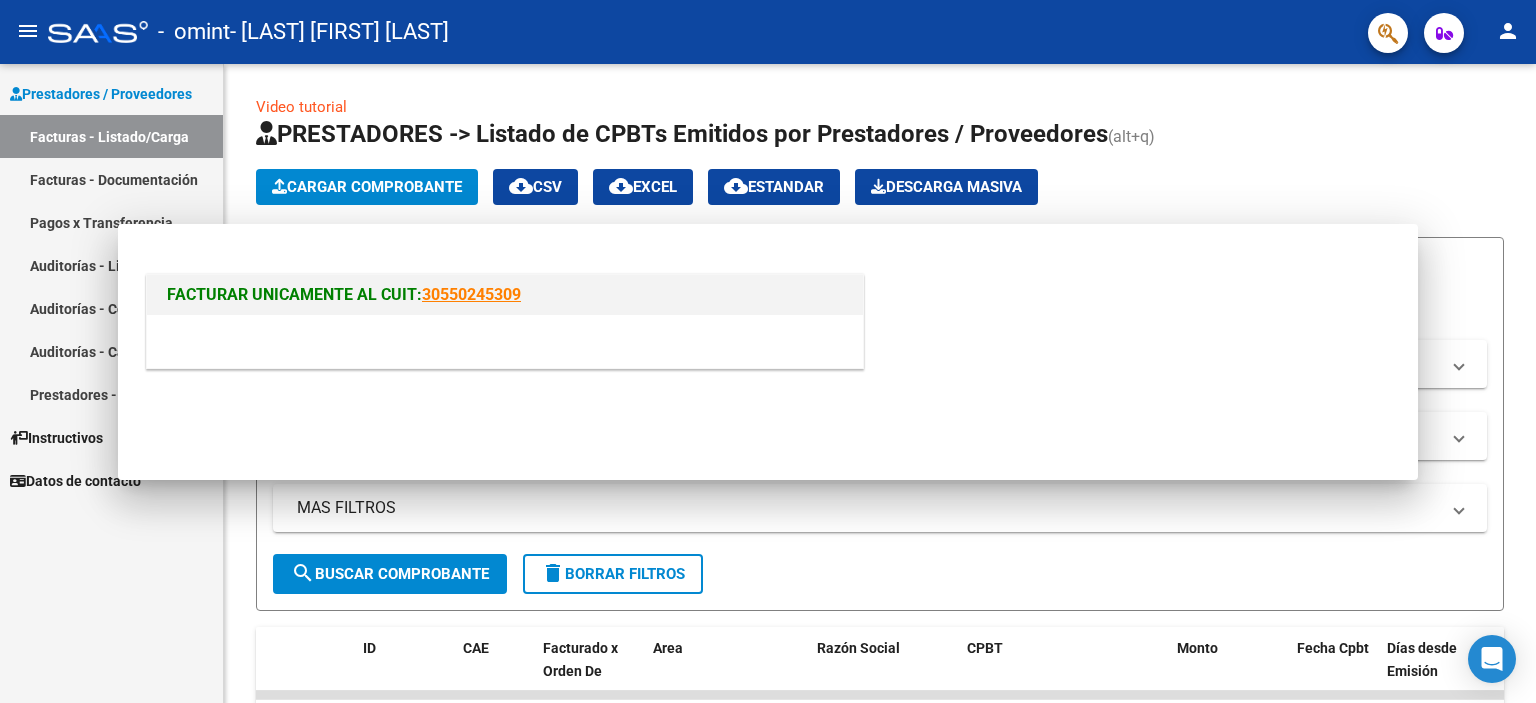 scroll, scrollTop: 0, scrollLeft: 0, axis: both 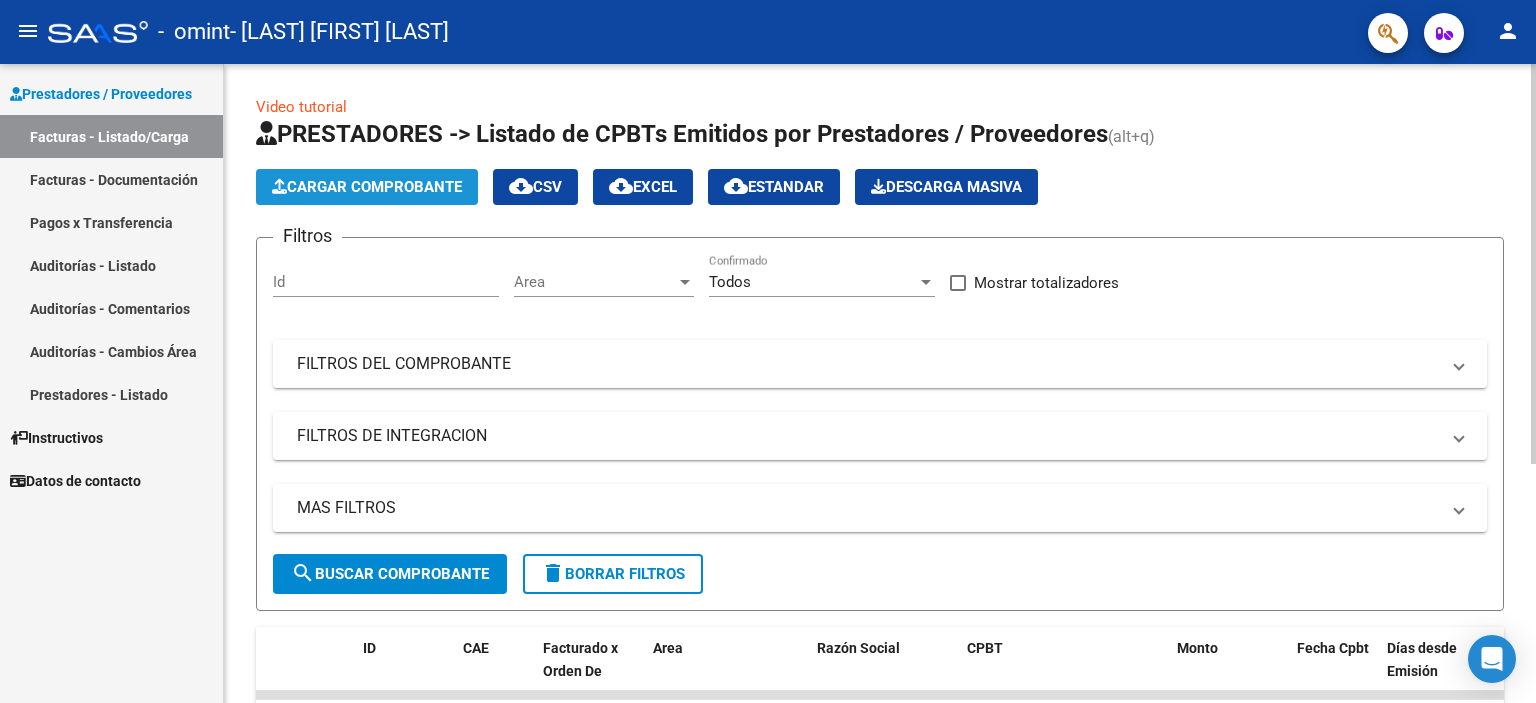 click on "Cargar Comprobante" 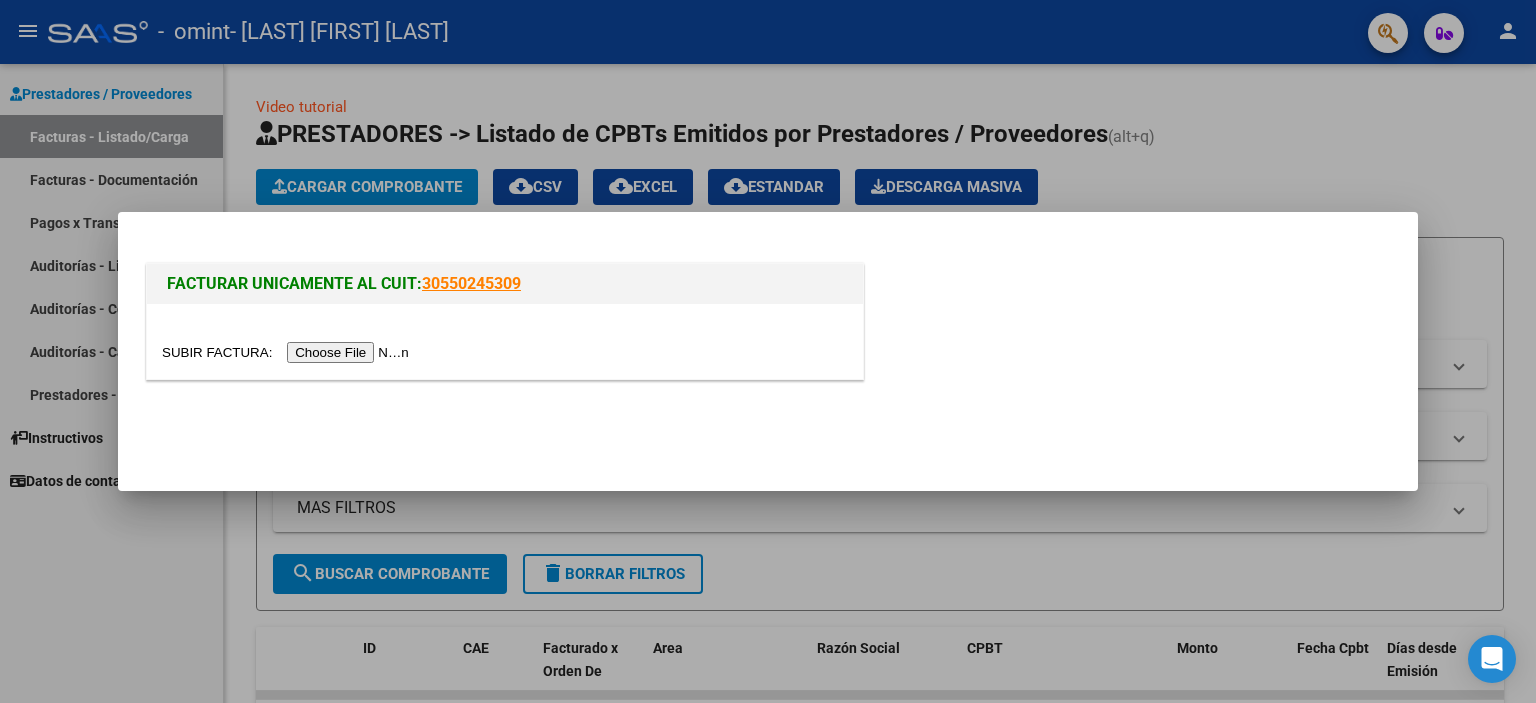 click at bounding box center [288, 352] 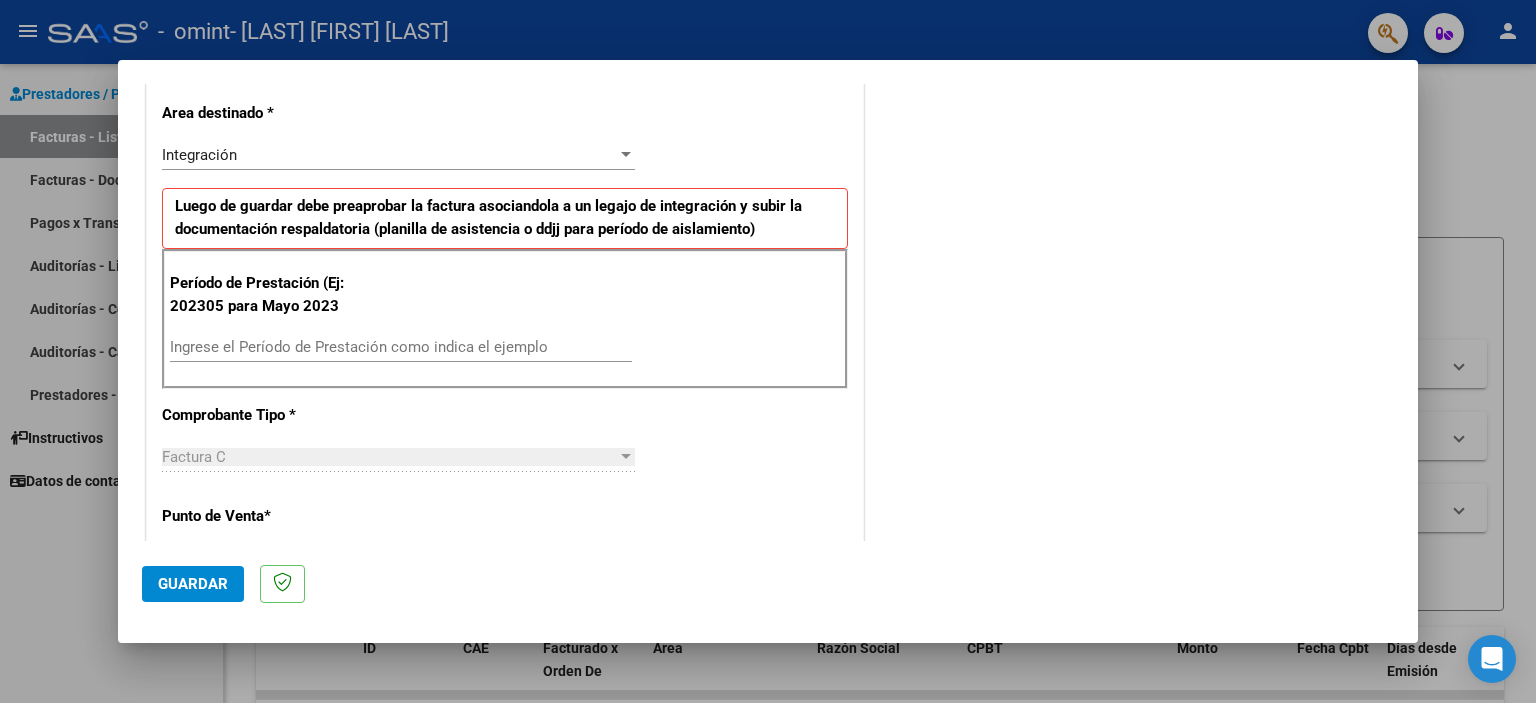 scroll, scrollTop: 436, scrollLeft: 0, axis: vertical 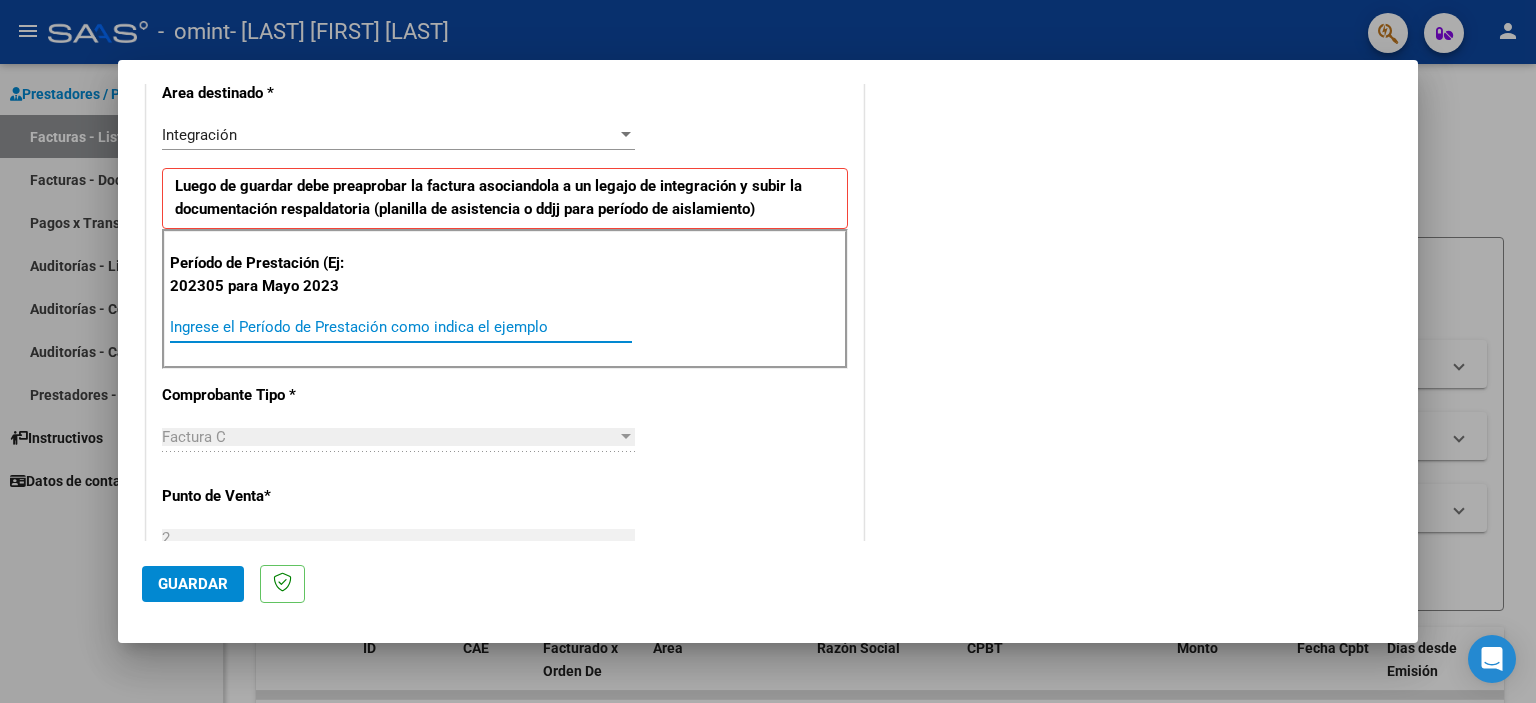 click on "Ingrese el Período de Prestación como indica el ejemplo" at bounding box center (401, 327) 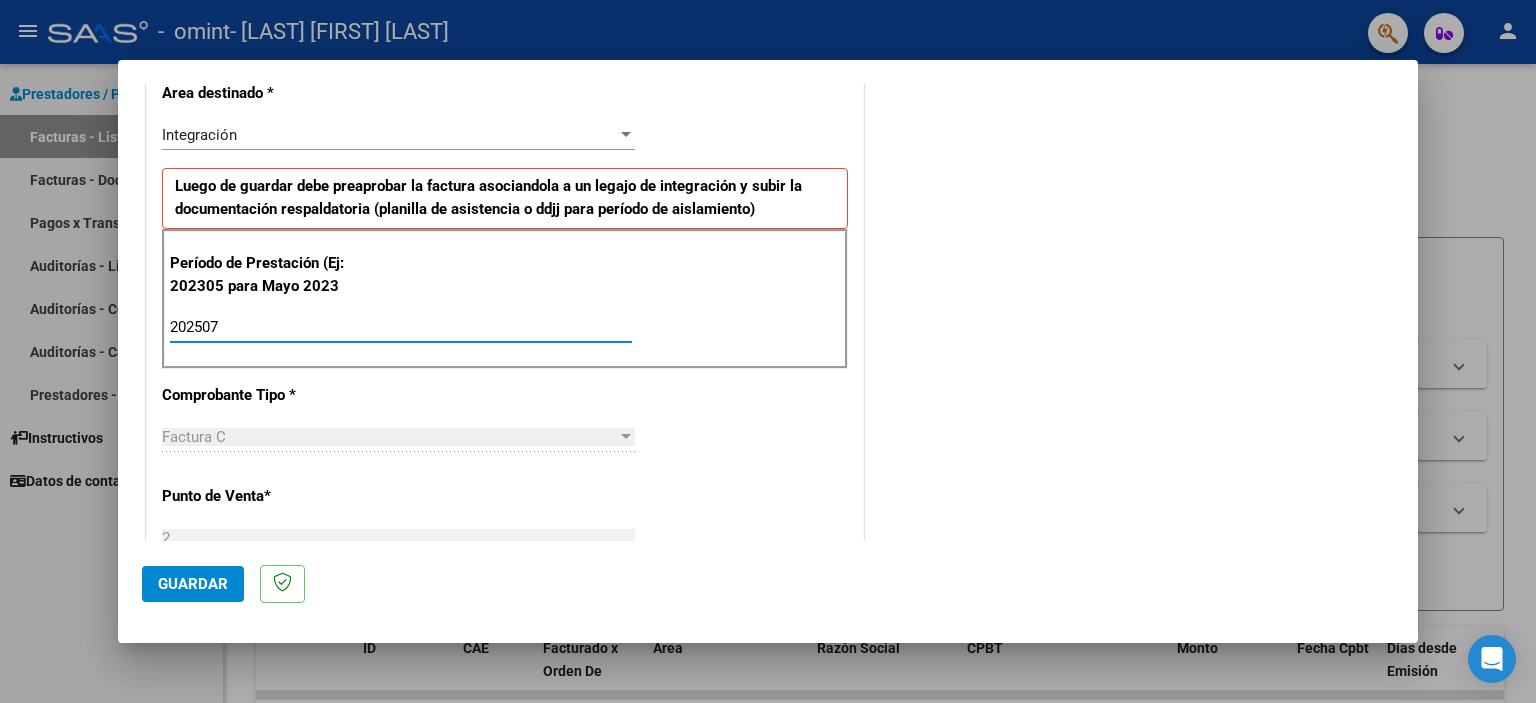 type on "202507" 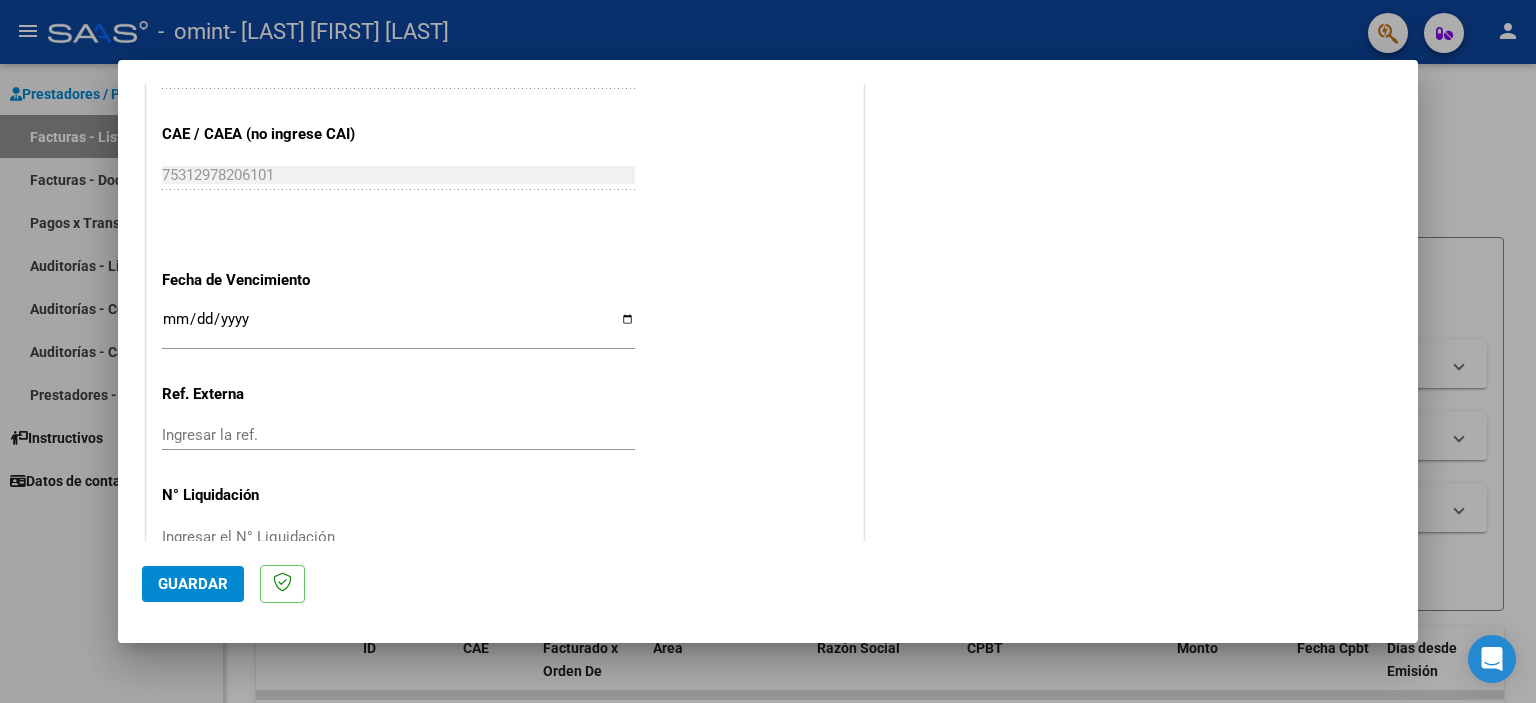 scroll, scrollTop: 1225, scrollLeft: 0, axis: vertical 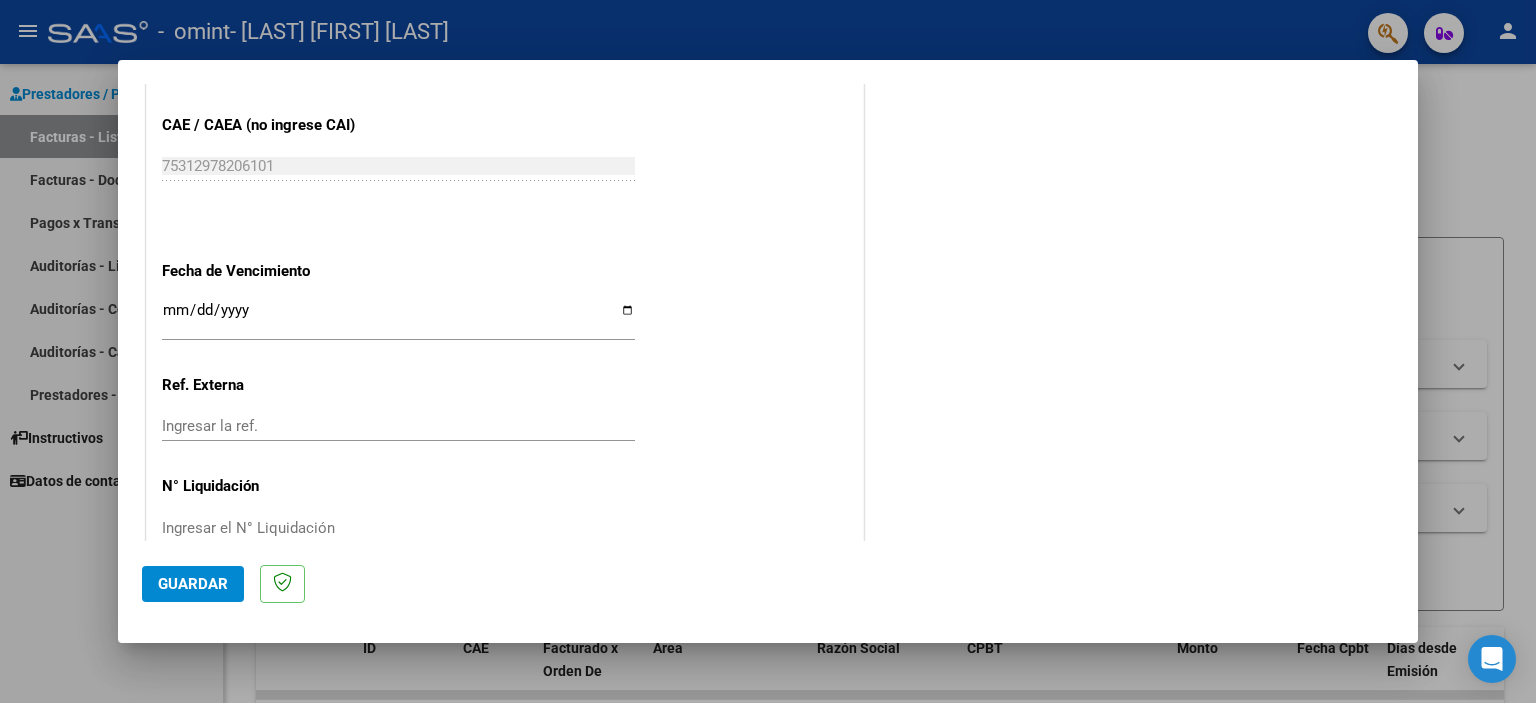 click on "Ingresar la fecha" at bounding box center [398, 318] 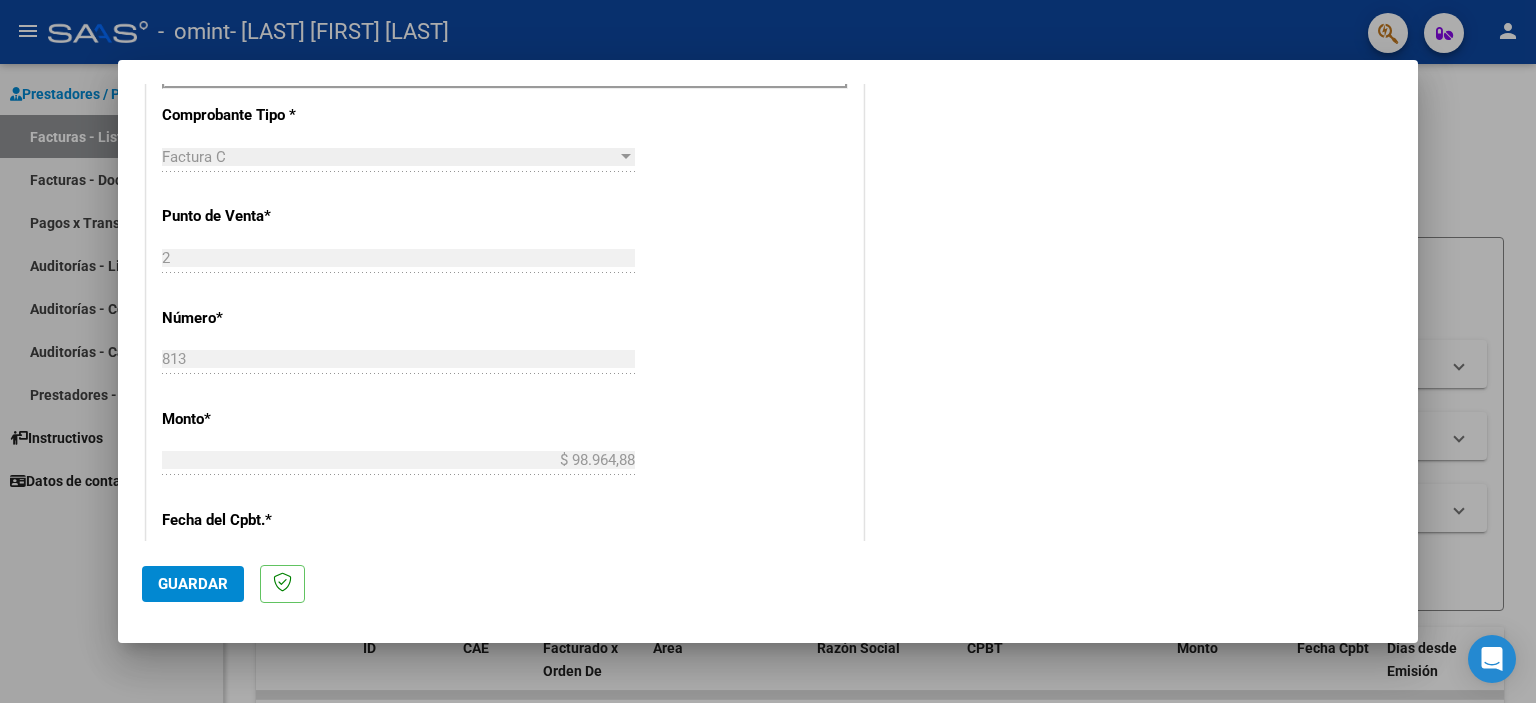 scroll, scrollTop: 1263, scrollLeft: 0, axis: vertical 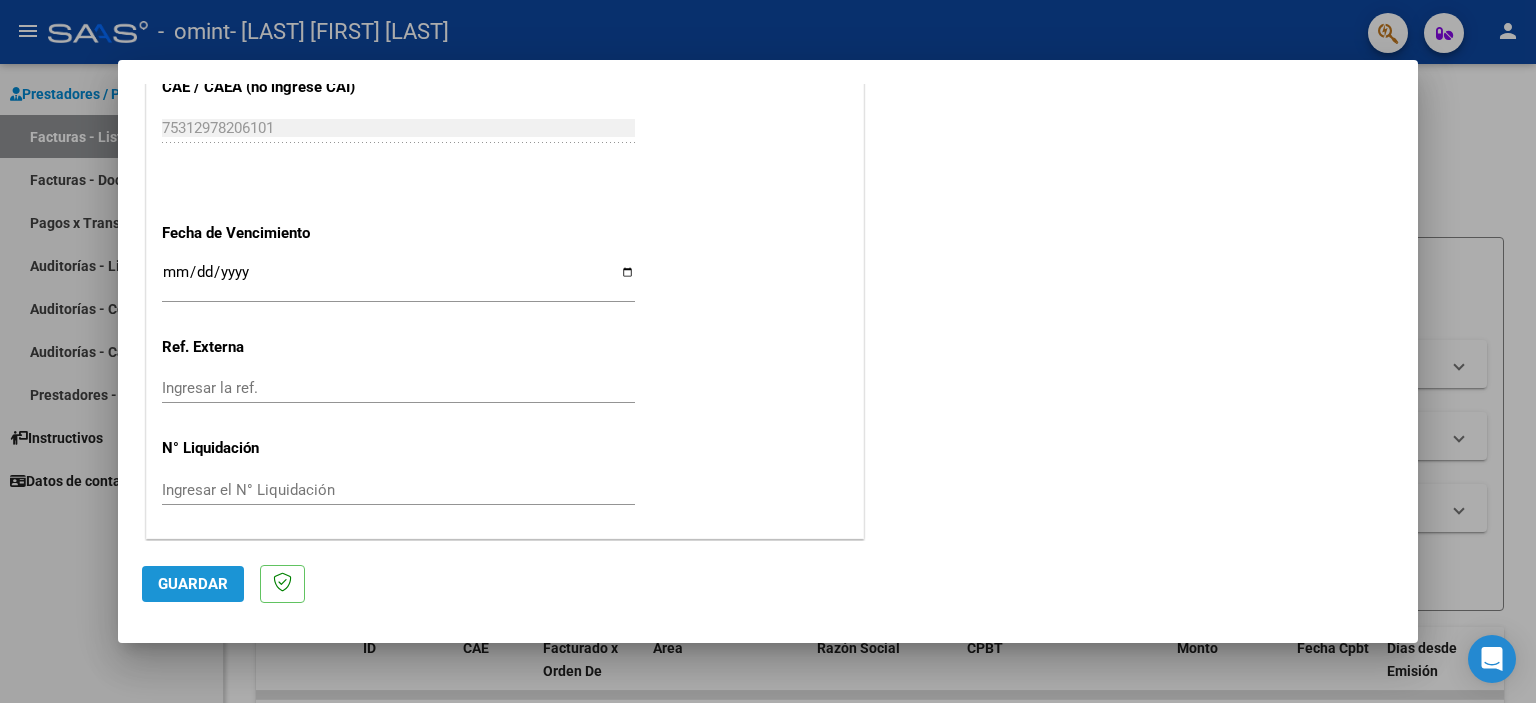 click on "Guardar" 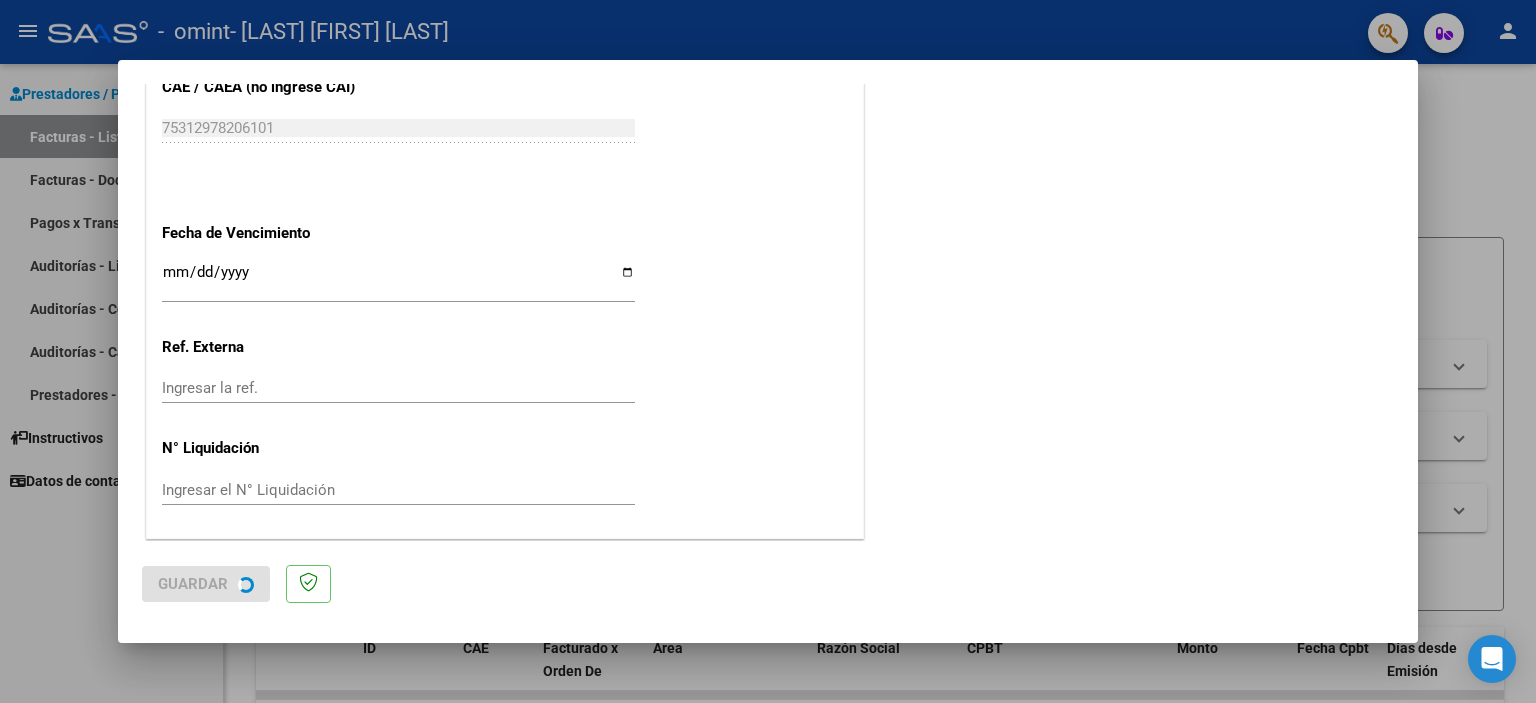 scroll, scrollTop: 0, scrollLeft: 0, axis: both 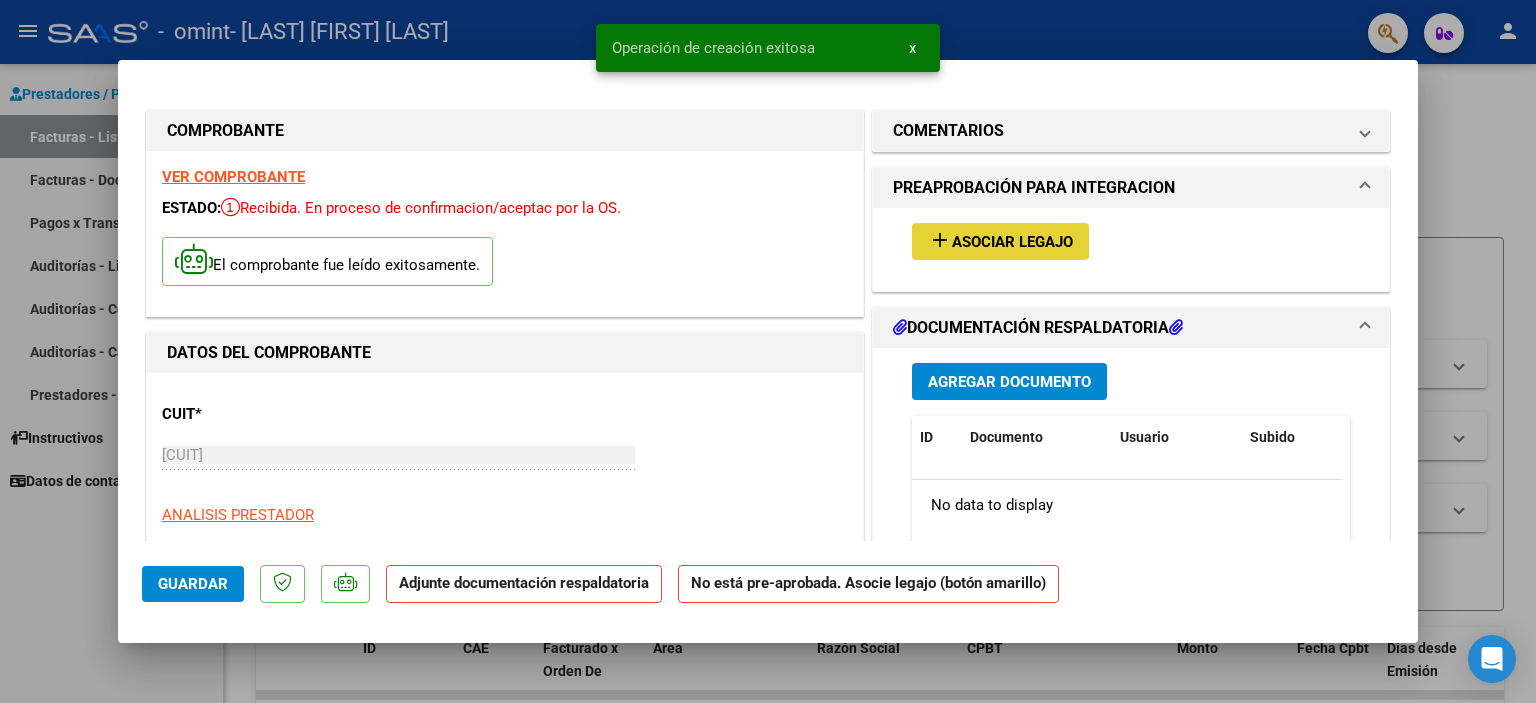 click on "Asociar Legajo" at bounding box center (1012, 242) 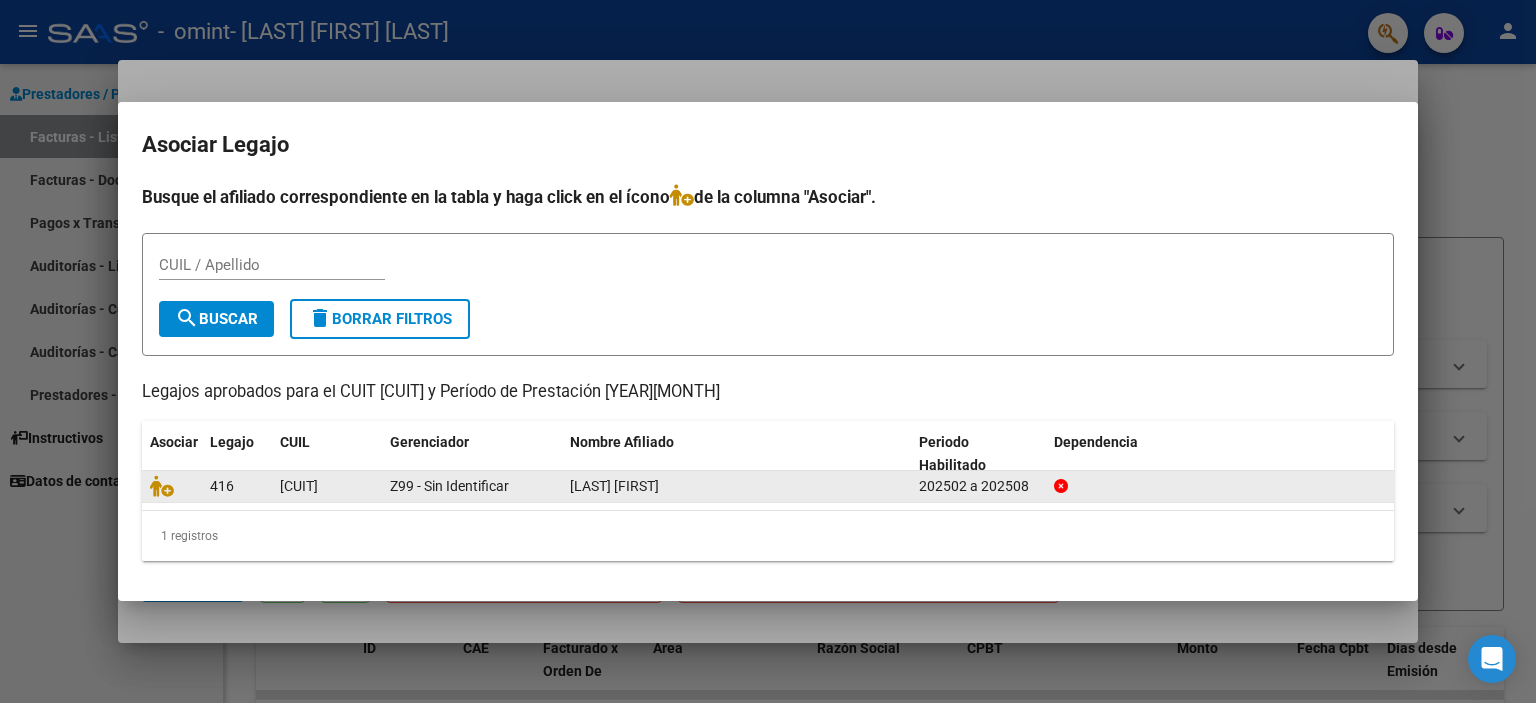 click 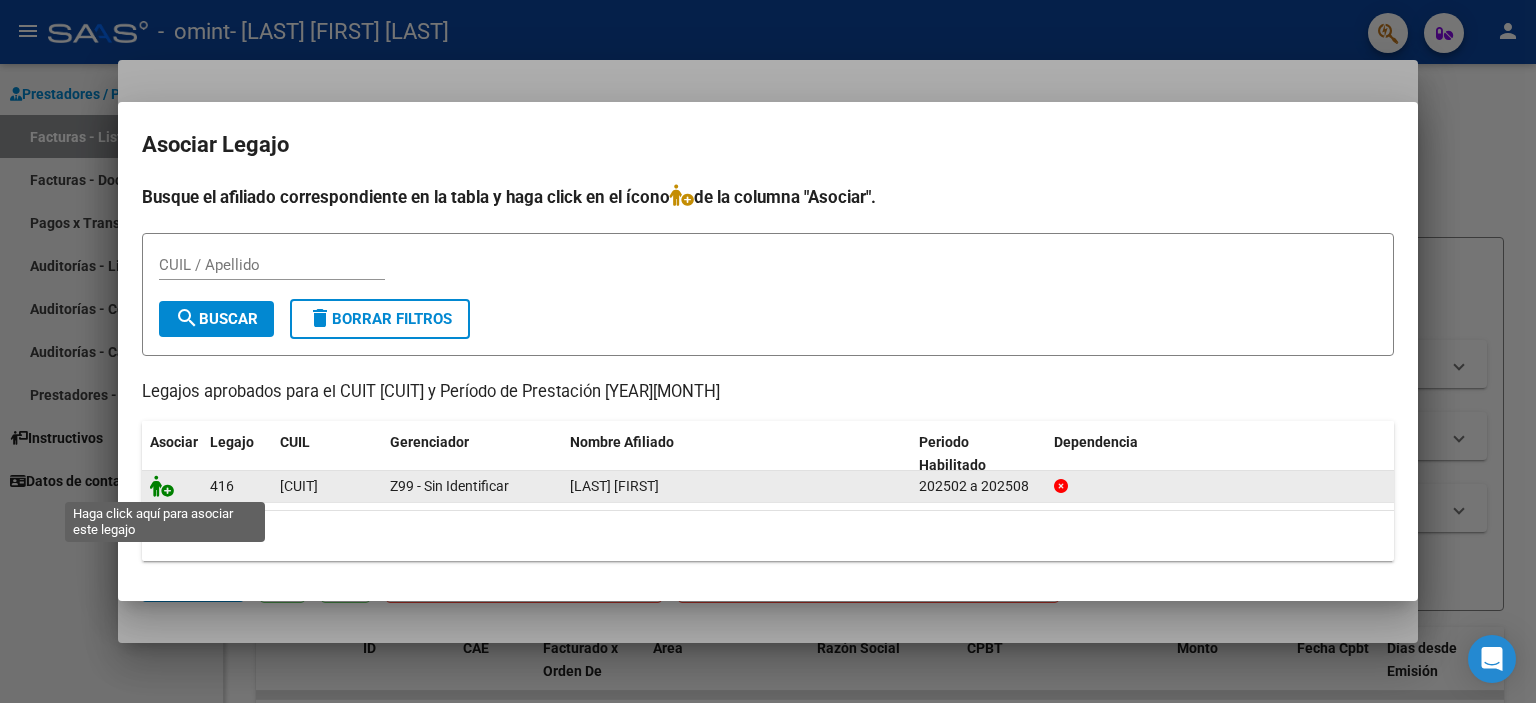 click 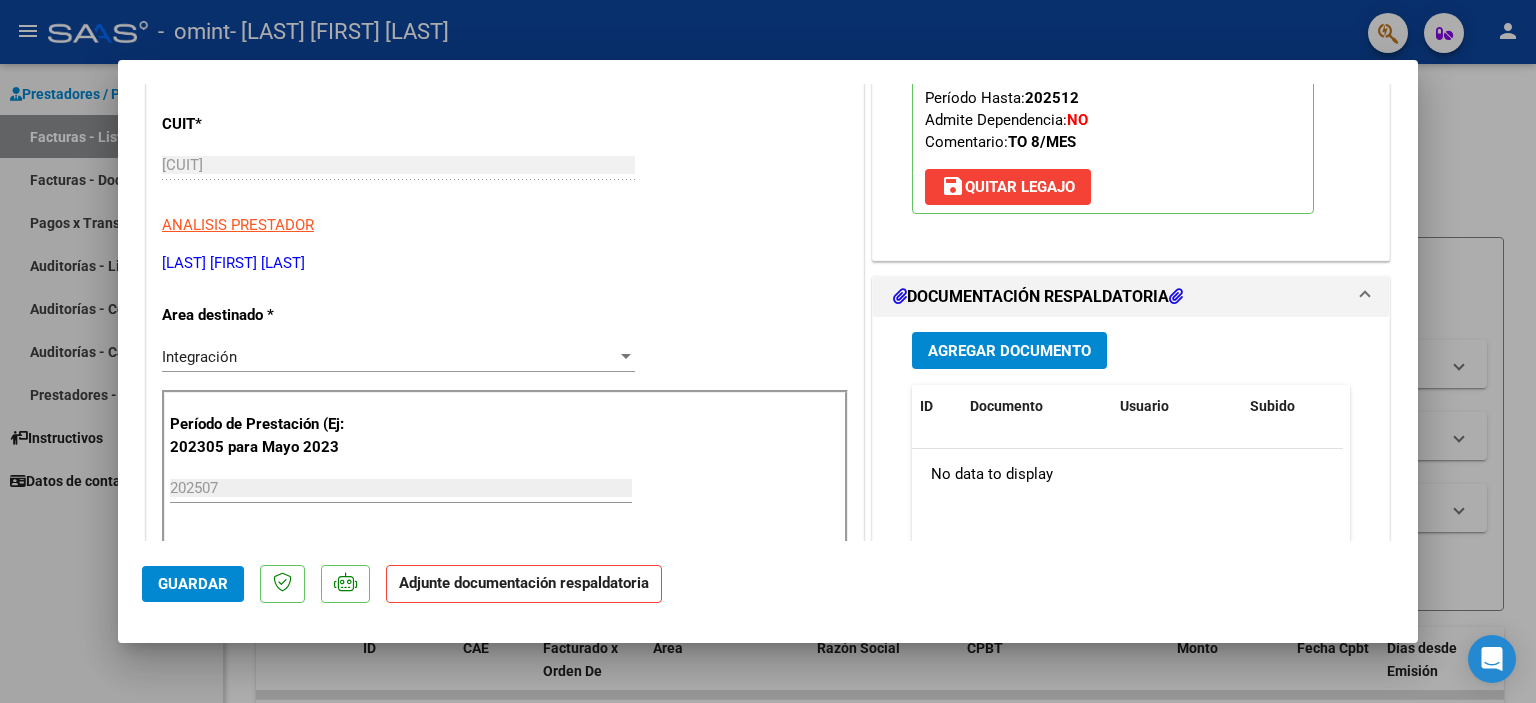 scroll, scrollTop: 310, scrollLeft: 0, axis: vertical 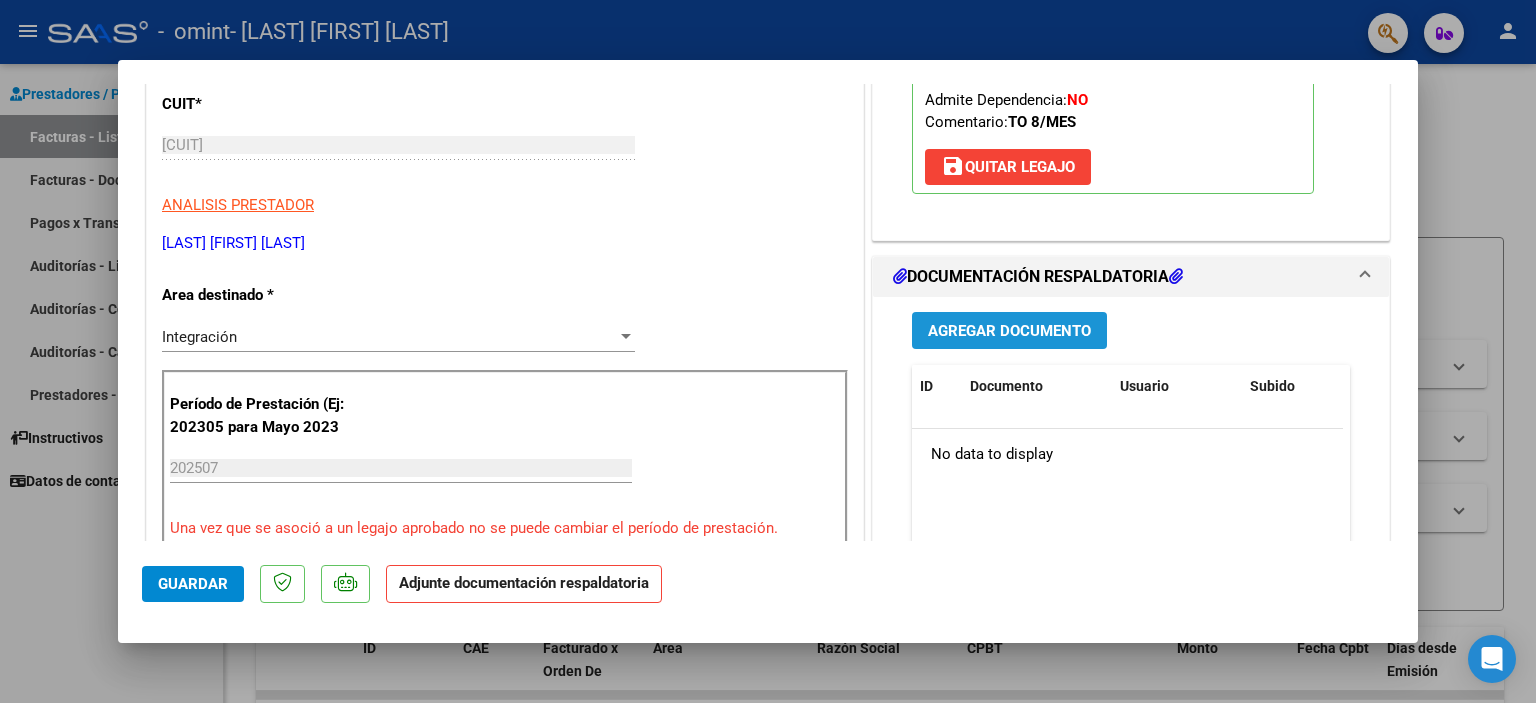 click on "Agregar Documento" at bounding box center (1009, 330) 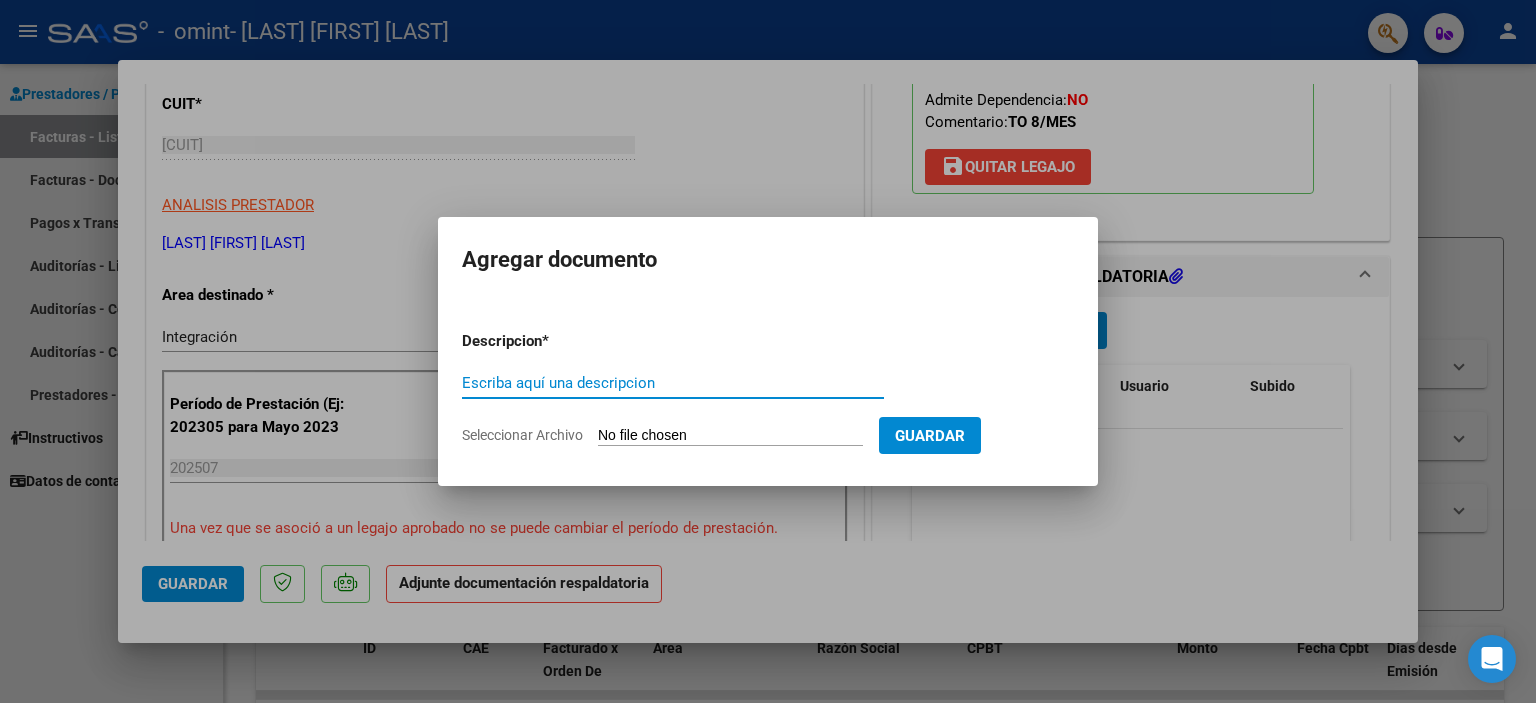 click on "Escriba aquí una descripcion" at bounding box center (673, 383) 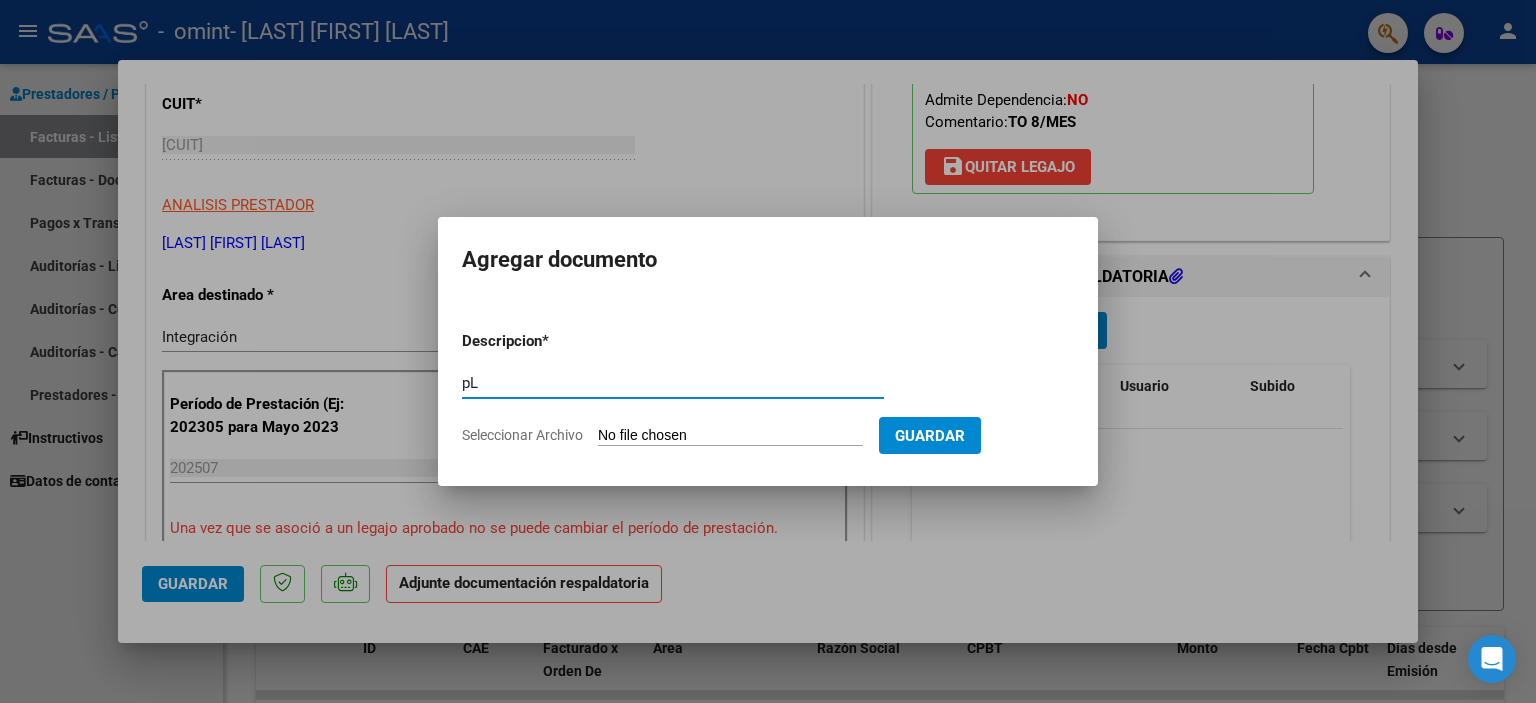 type on "p" 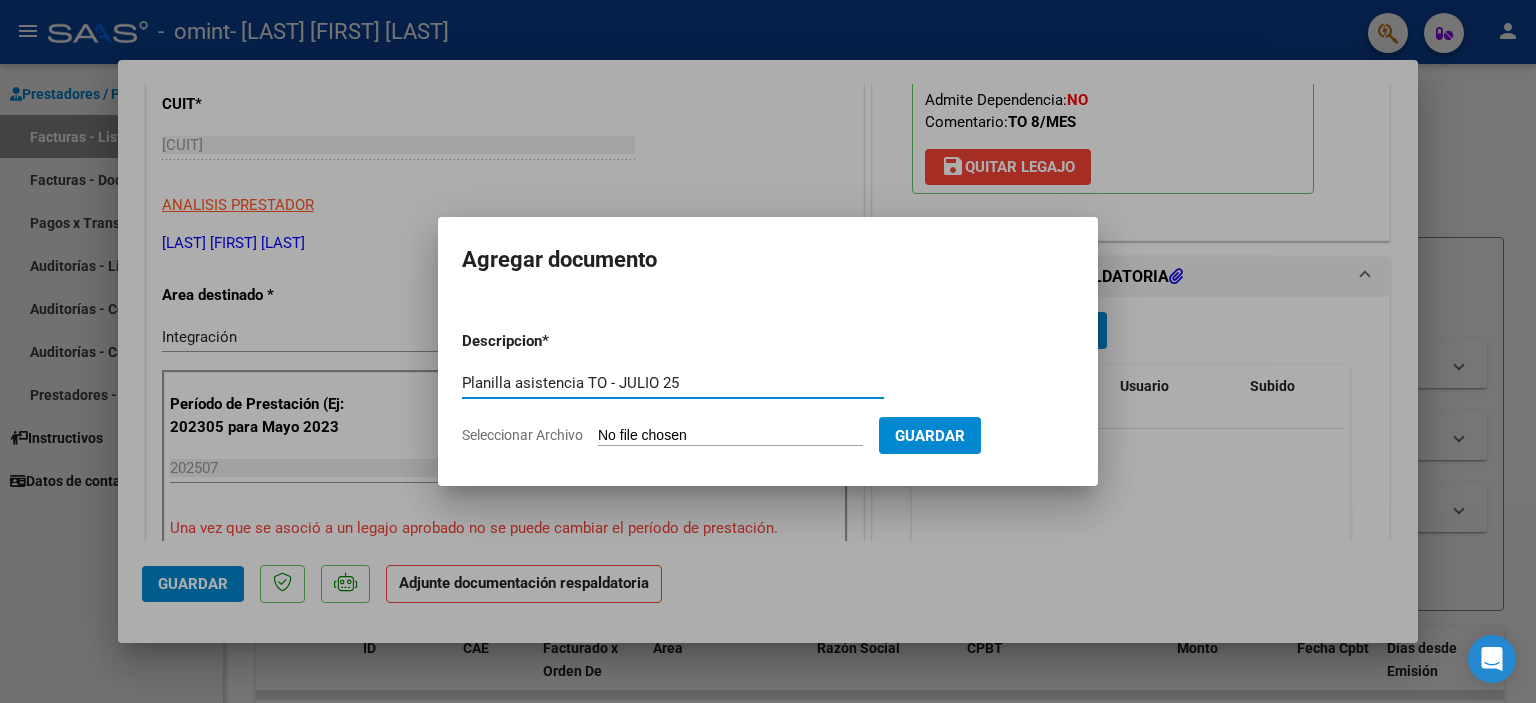 type on "Planilla asistencia TO - JULIO 25" 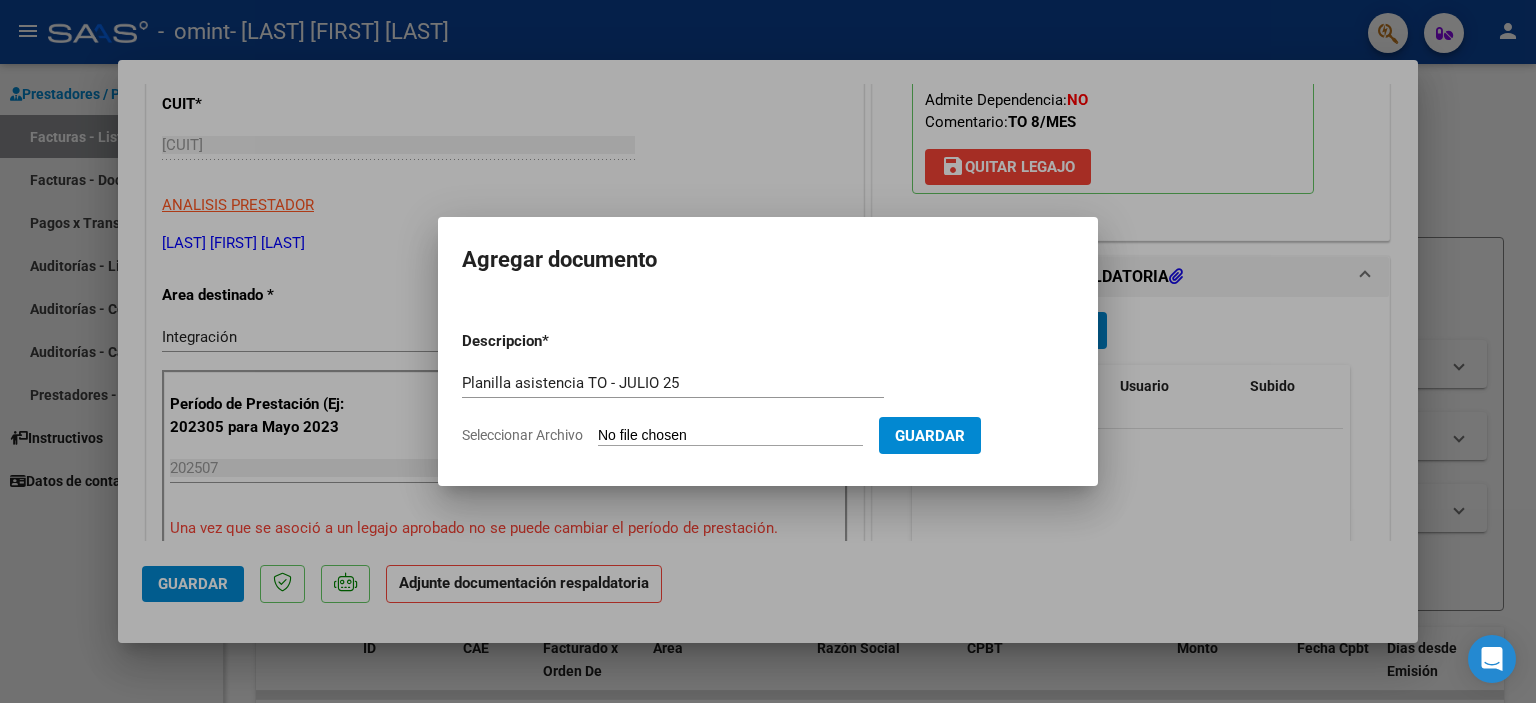 click on "Seleccionar Archivo" 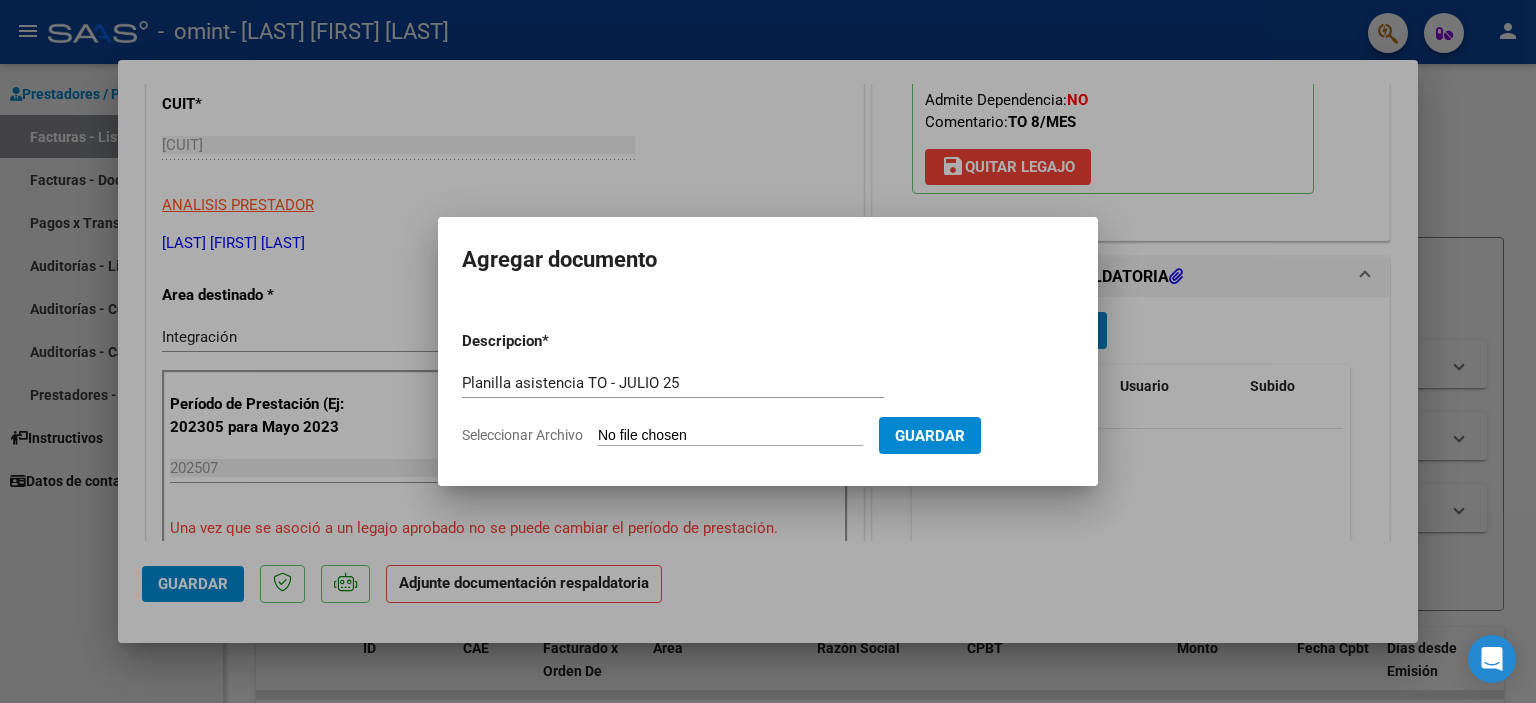 type on "C:\fakepath\Asistencia OMINT - FIORE - JULIO25.pdf" 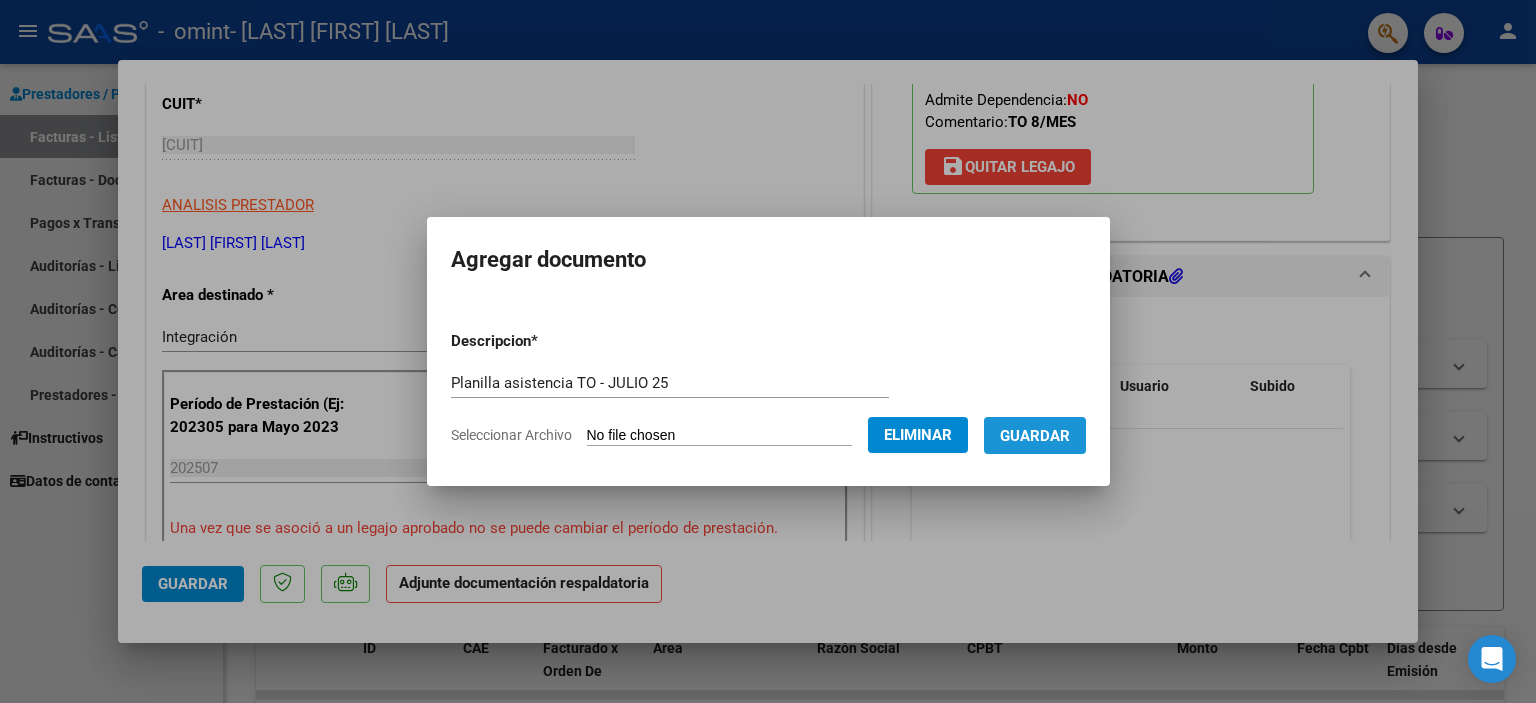 click on "Guardar" at bounding box center (1035, 436) 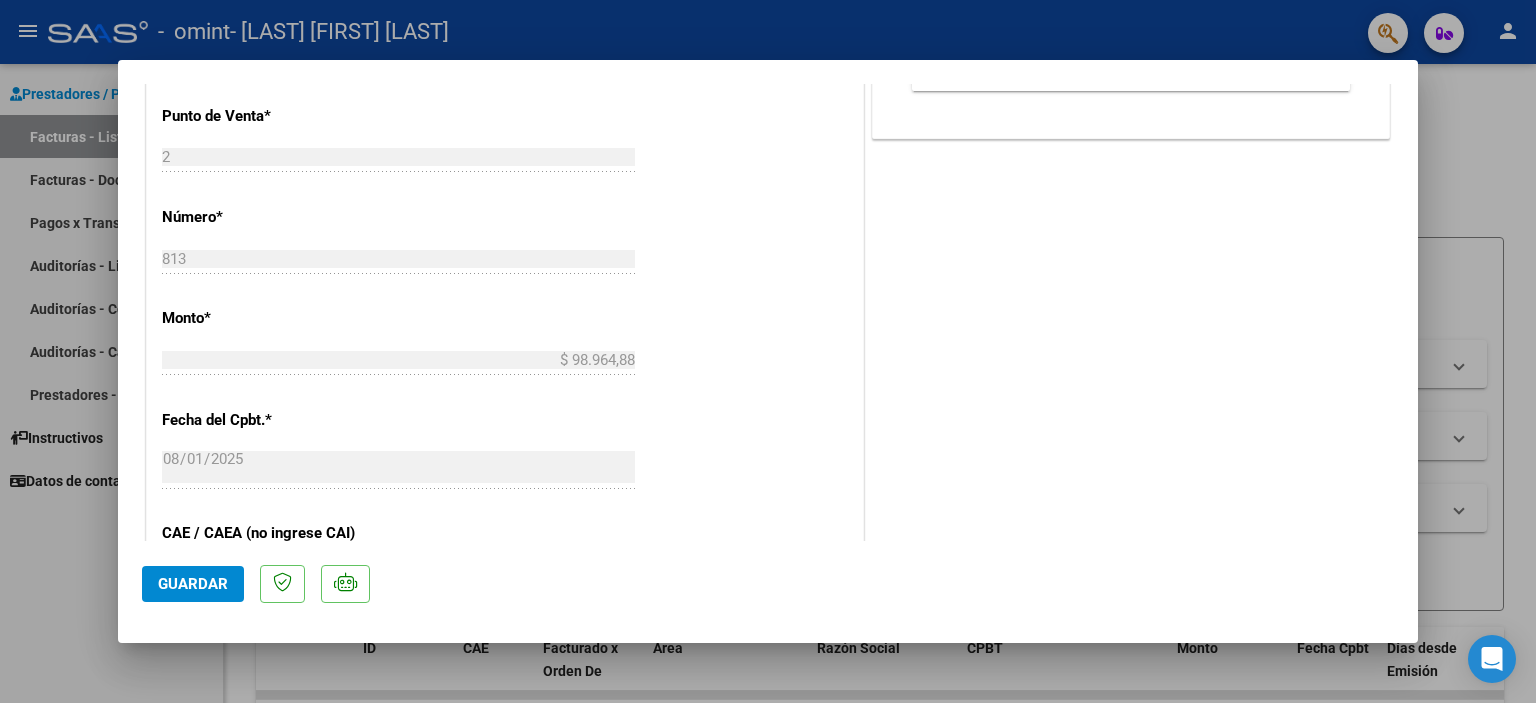 scroll, scrollTop: 888, scrollLeft: 0, axis: vertical 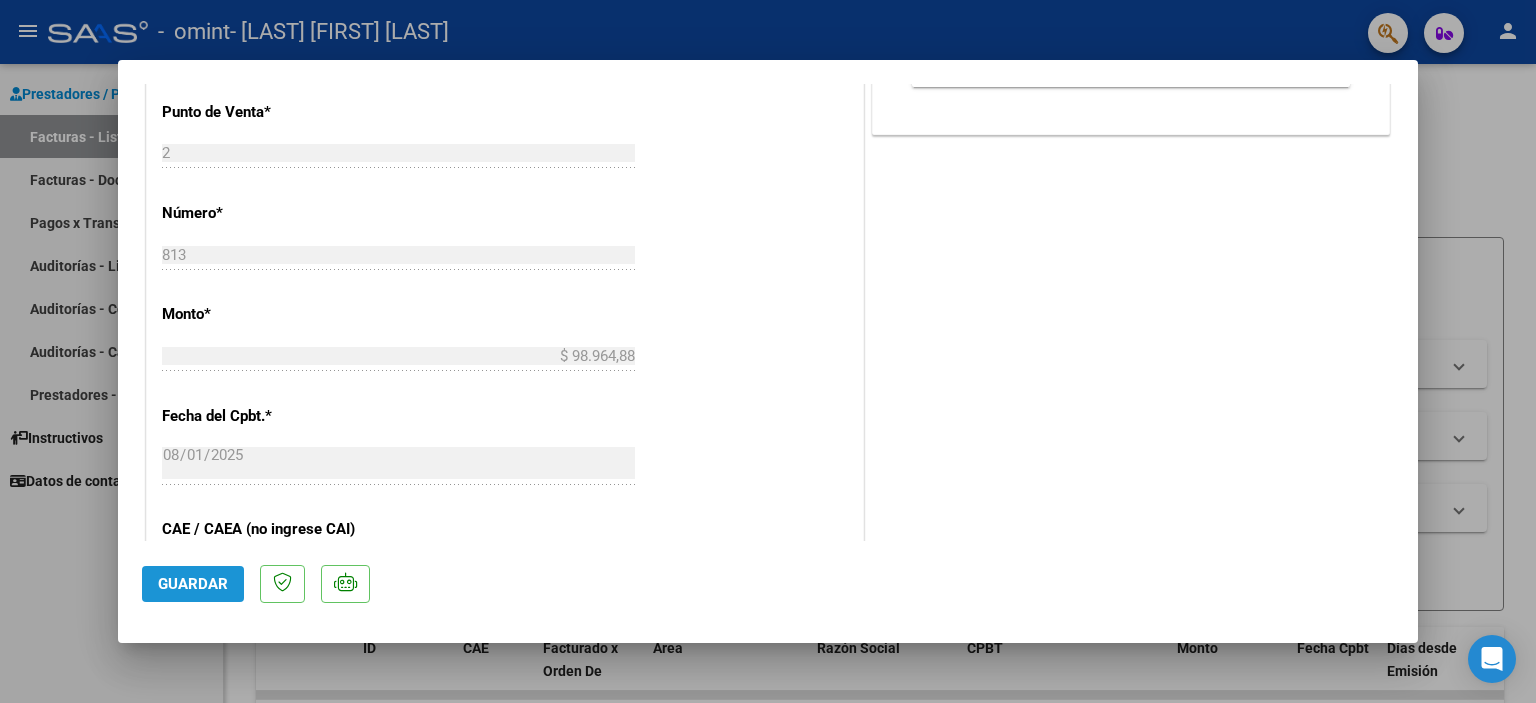 click on "Guardar" 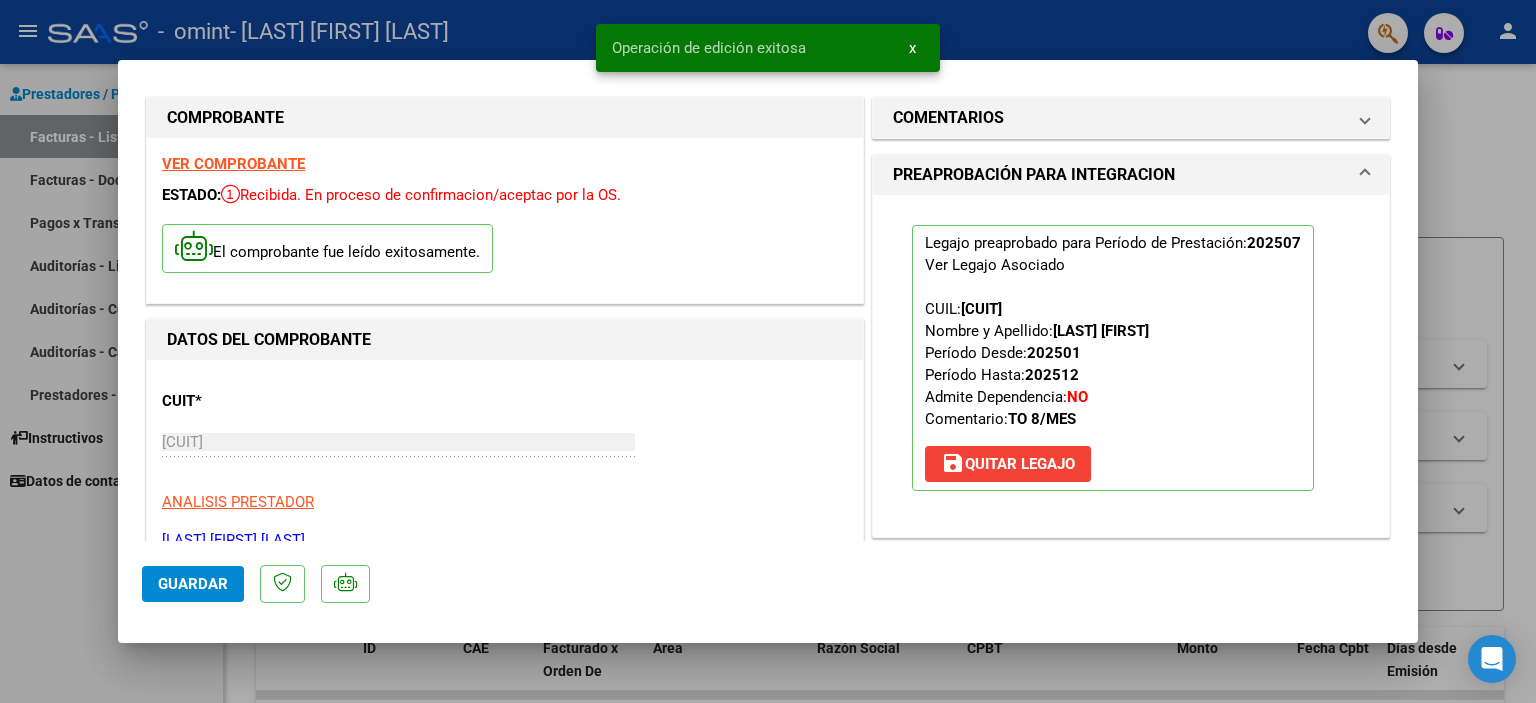 scroll, scrollTop: 0, scrollLeft: 0, axis: both 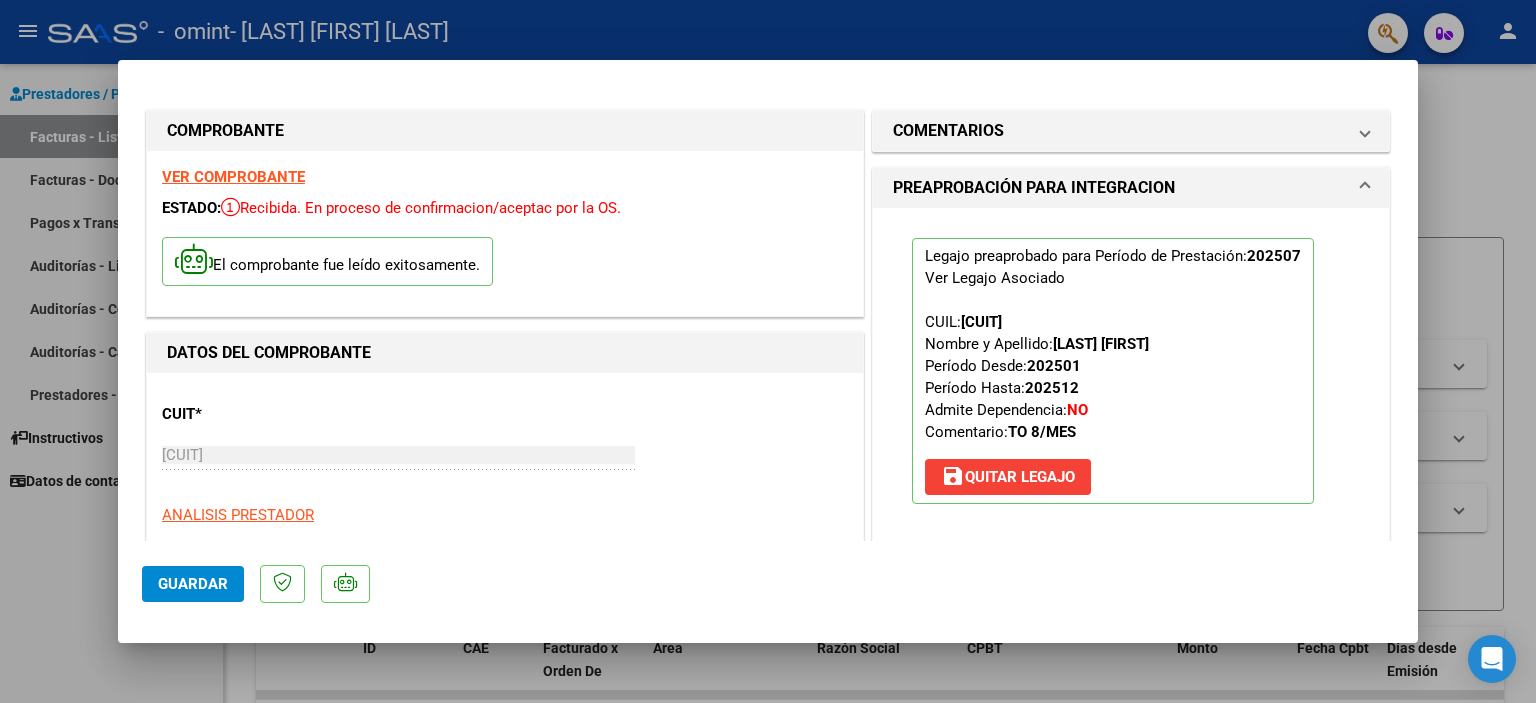 click at bounding box center [768, 351] 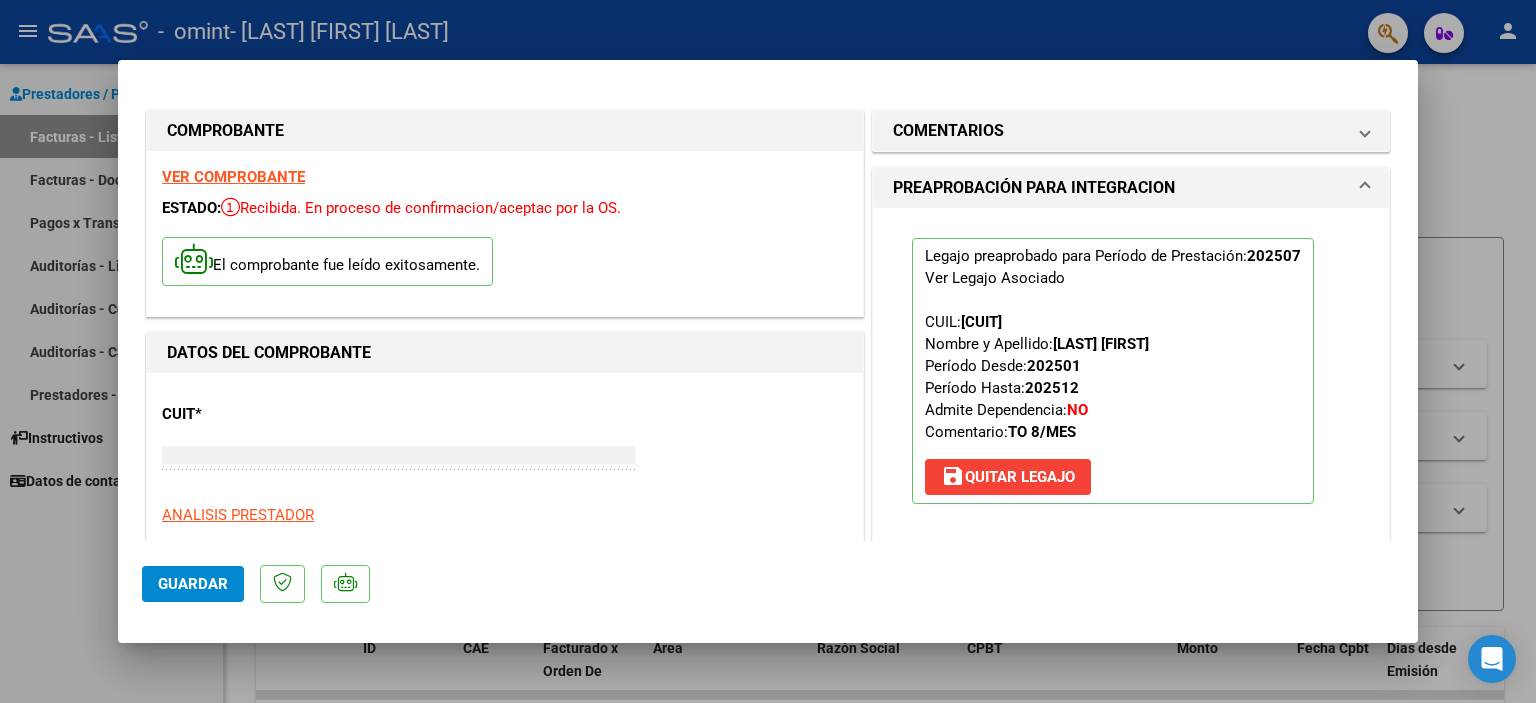 type 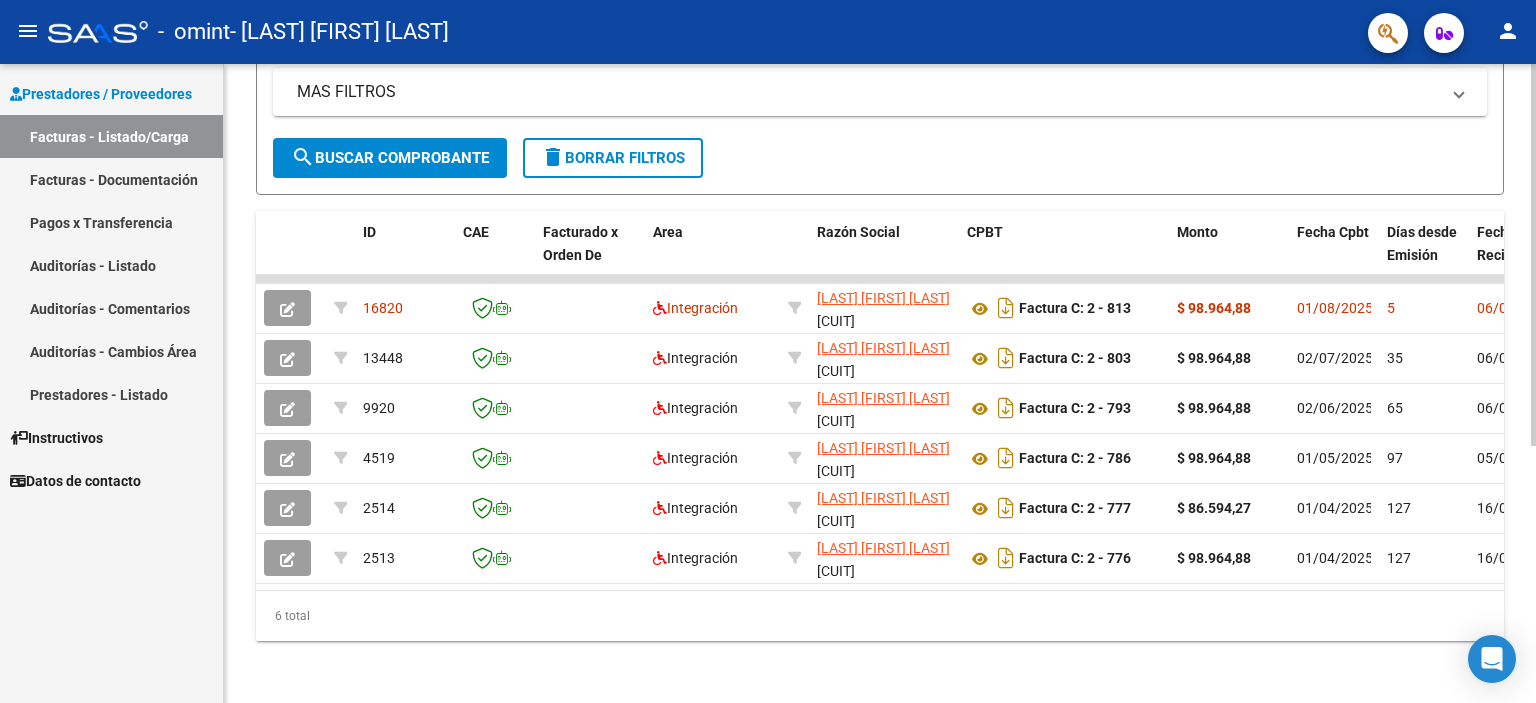 scroll, scrollTop: 430, scrollLeft: 0, axis: vertical 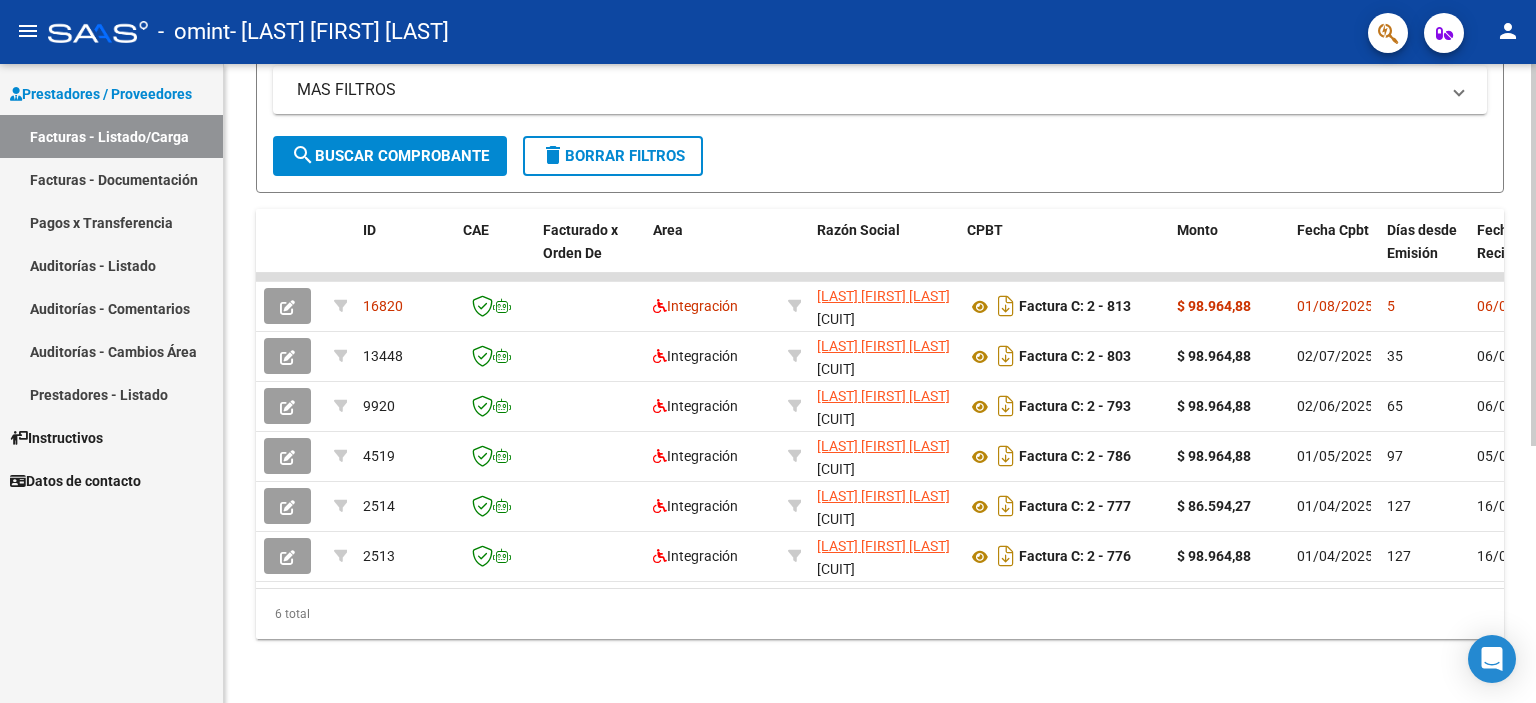 click 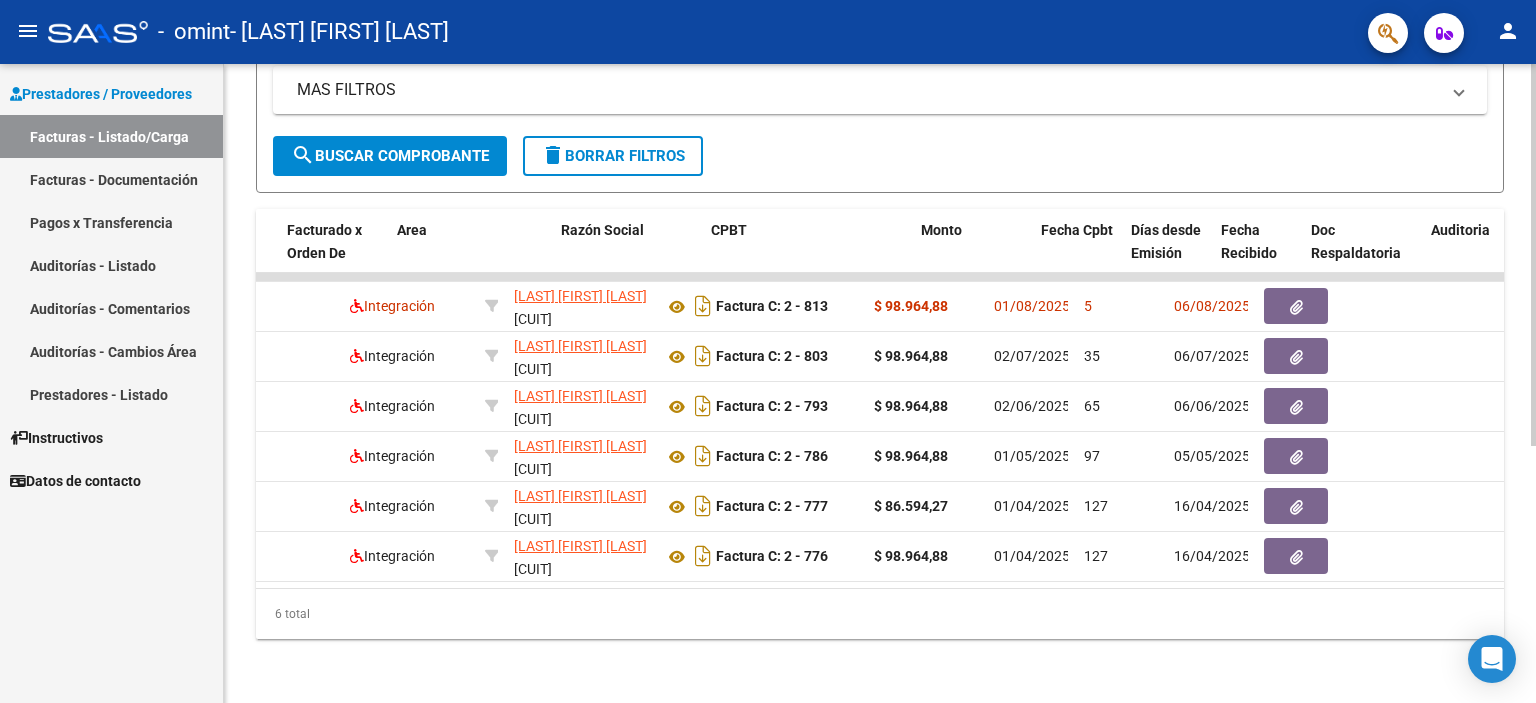 scroll, scrollTop: 0, scrollLeft: 0, axis: both 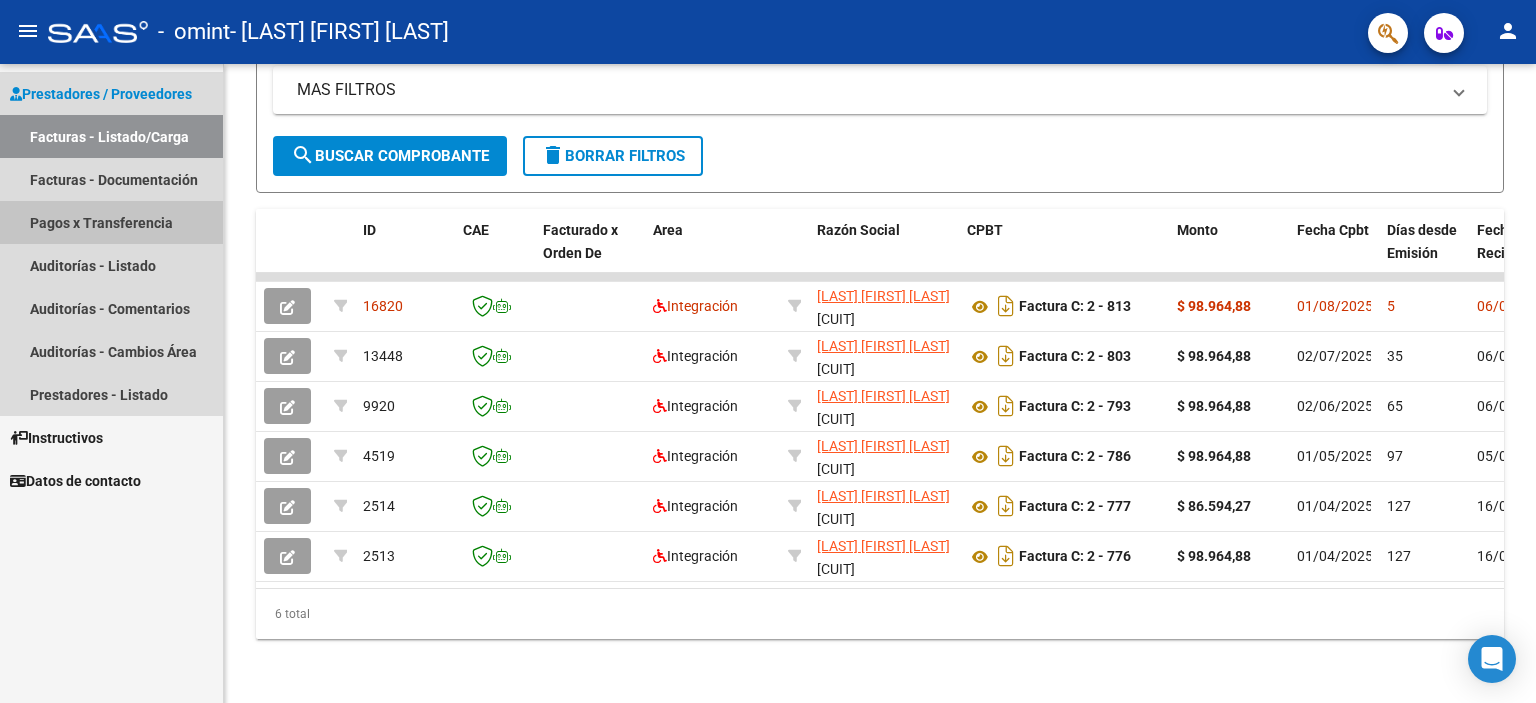click on "Pagos x Transferencia" at bounding box center [111, 222] 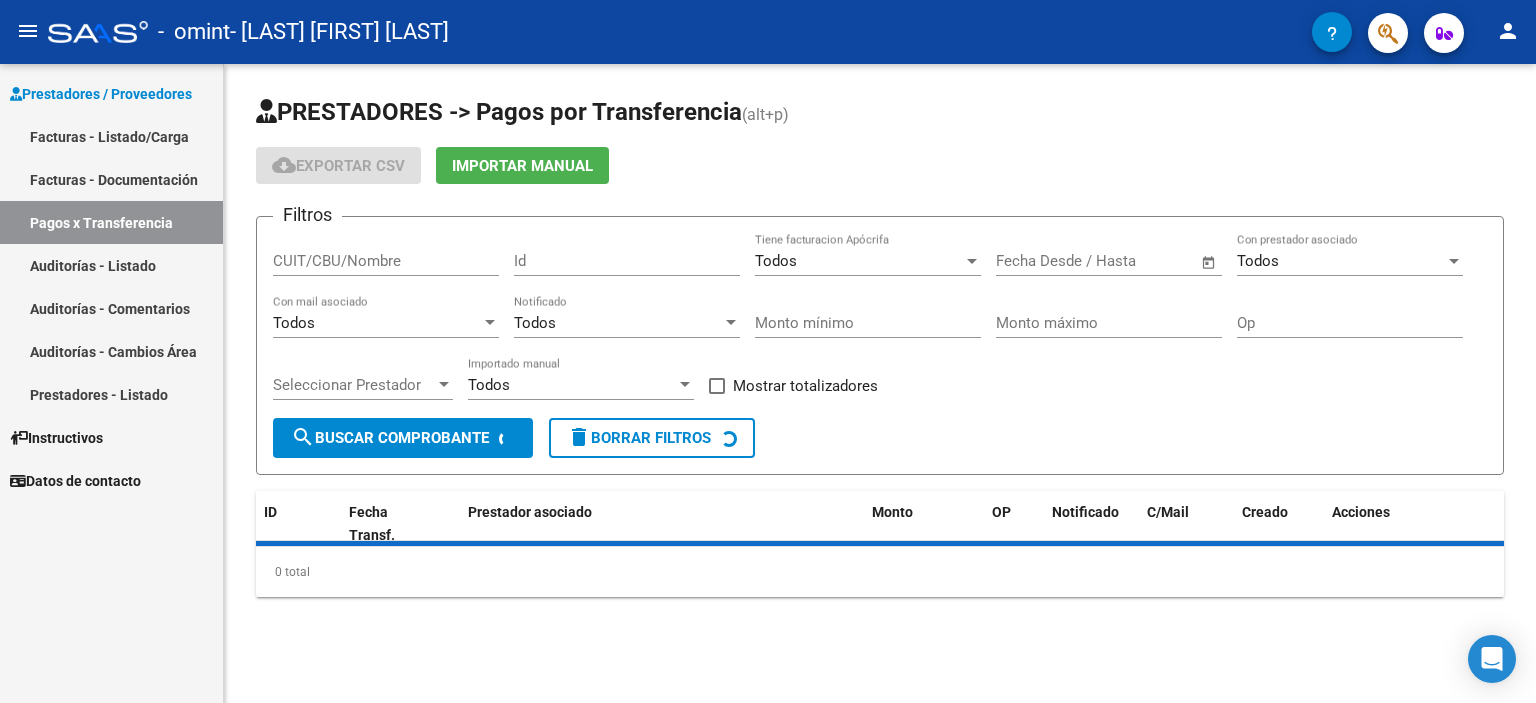scroll, scrollTop: 0, scrollLeft: 0, axis: both 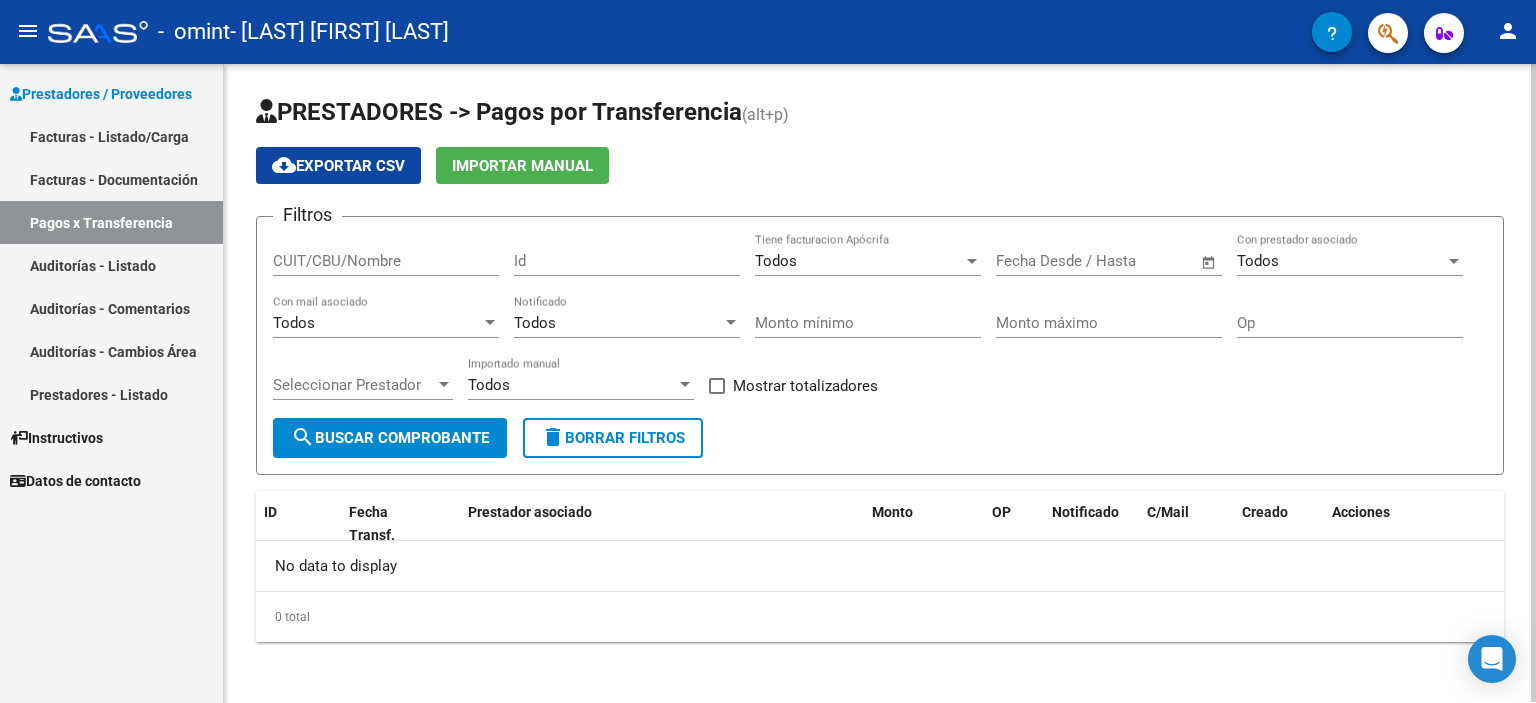 drag, startPoint x: 1529, startPoint y: 112, endPoint x: 1535, endPoint y: 211, distance: 99.18165 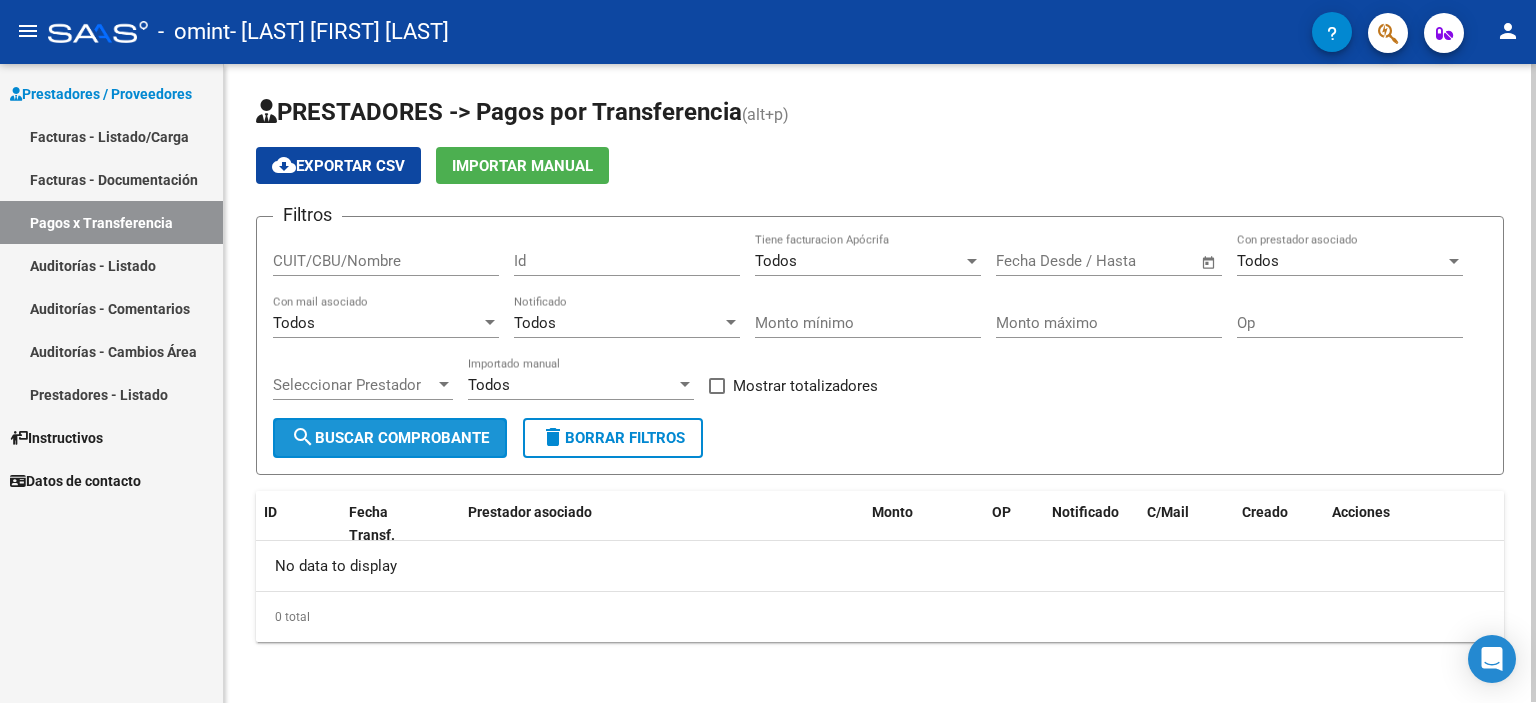 click on "search  Buscar Comprobante" 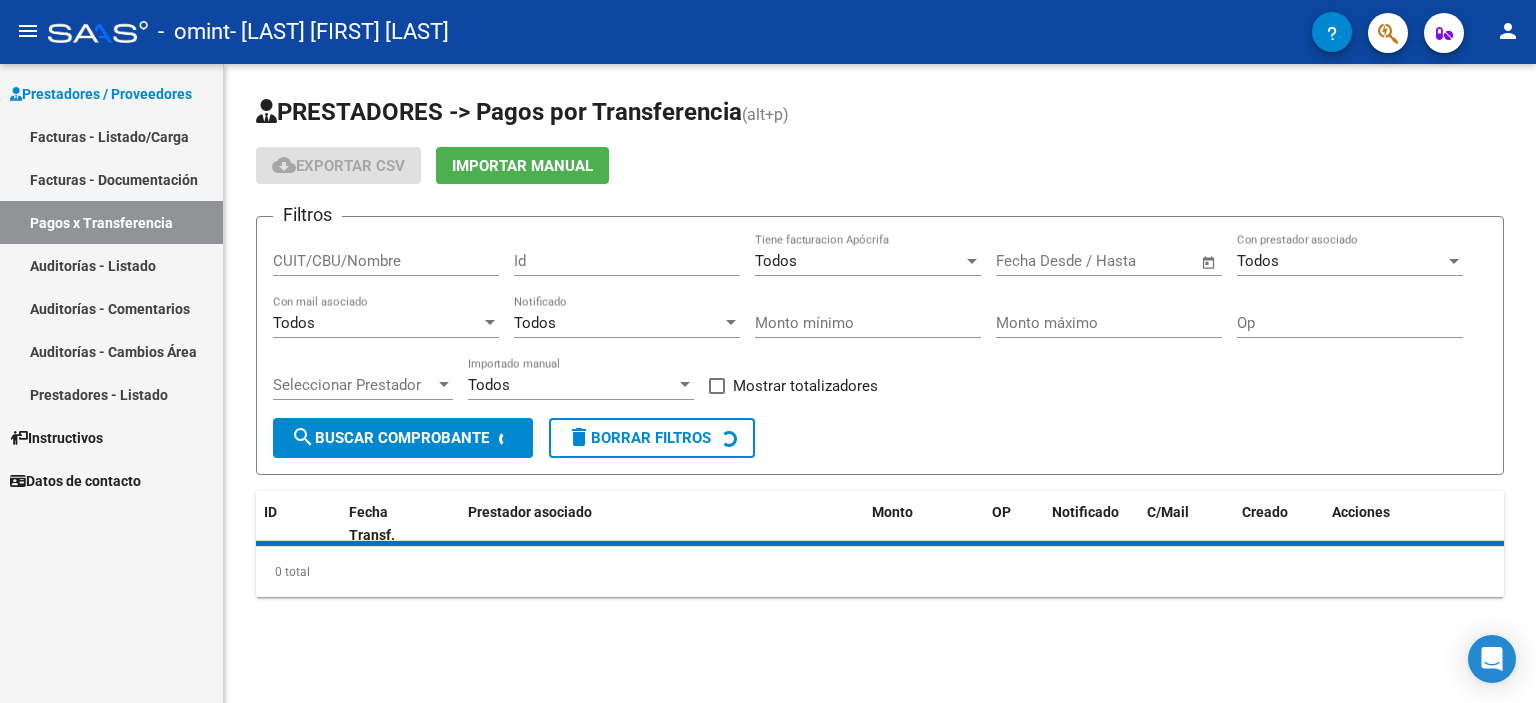 scroll, scrollTop: 0, scrollLeft: 0, axis: both 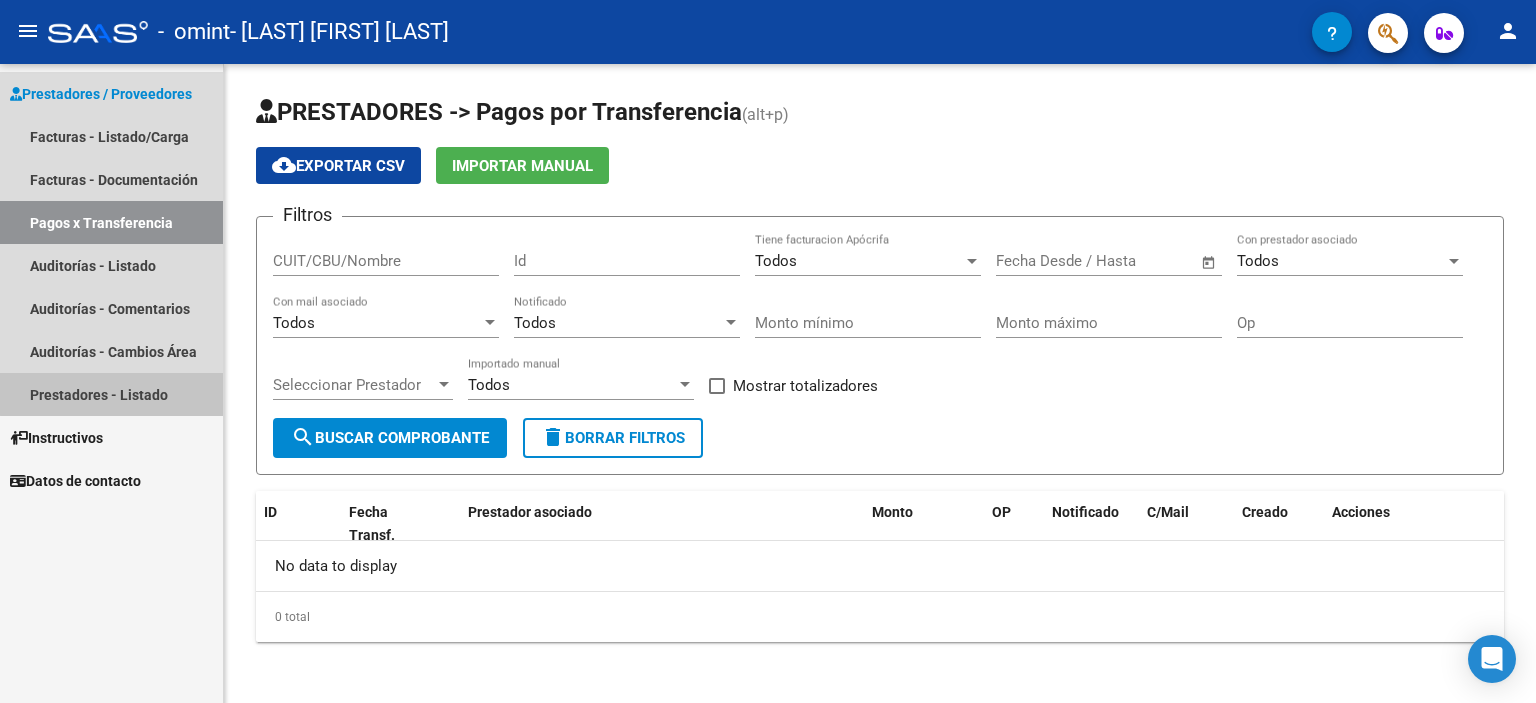 click on "Prestadores - Listado" at bounding box center (111, 394) 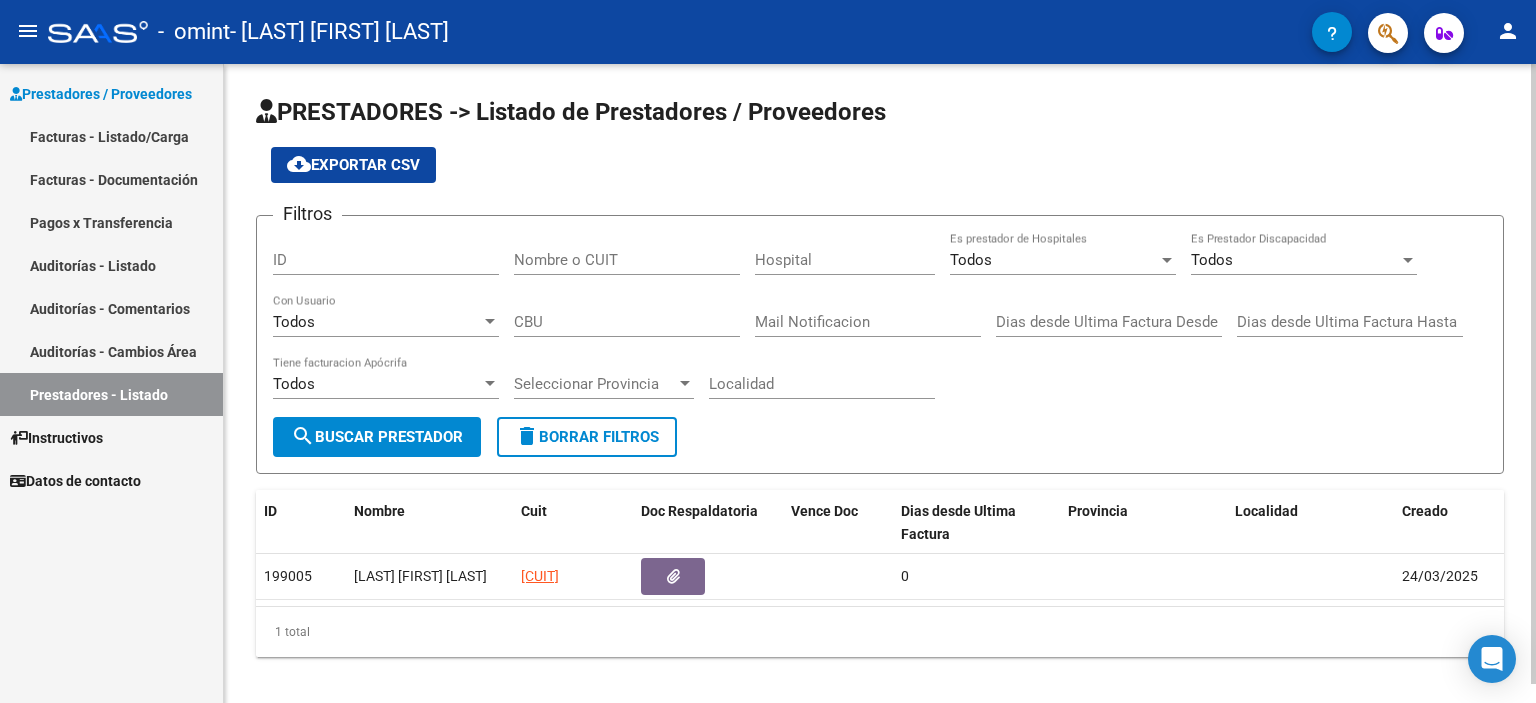 scroll, scrollTop: 19, scrollLeft: 0, axis: vertical 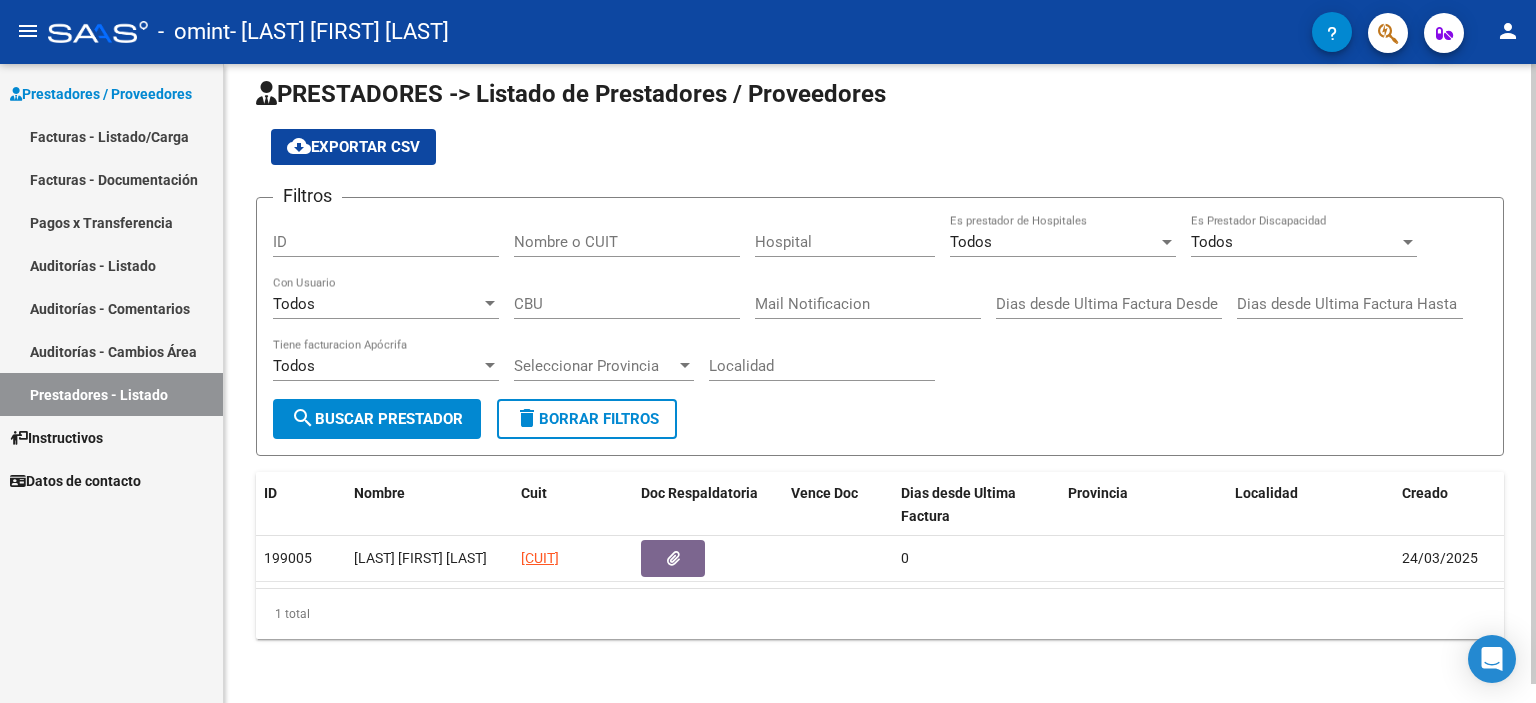 click 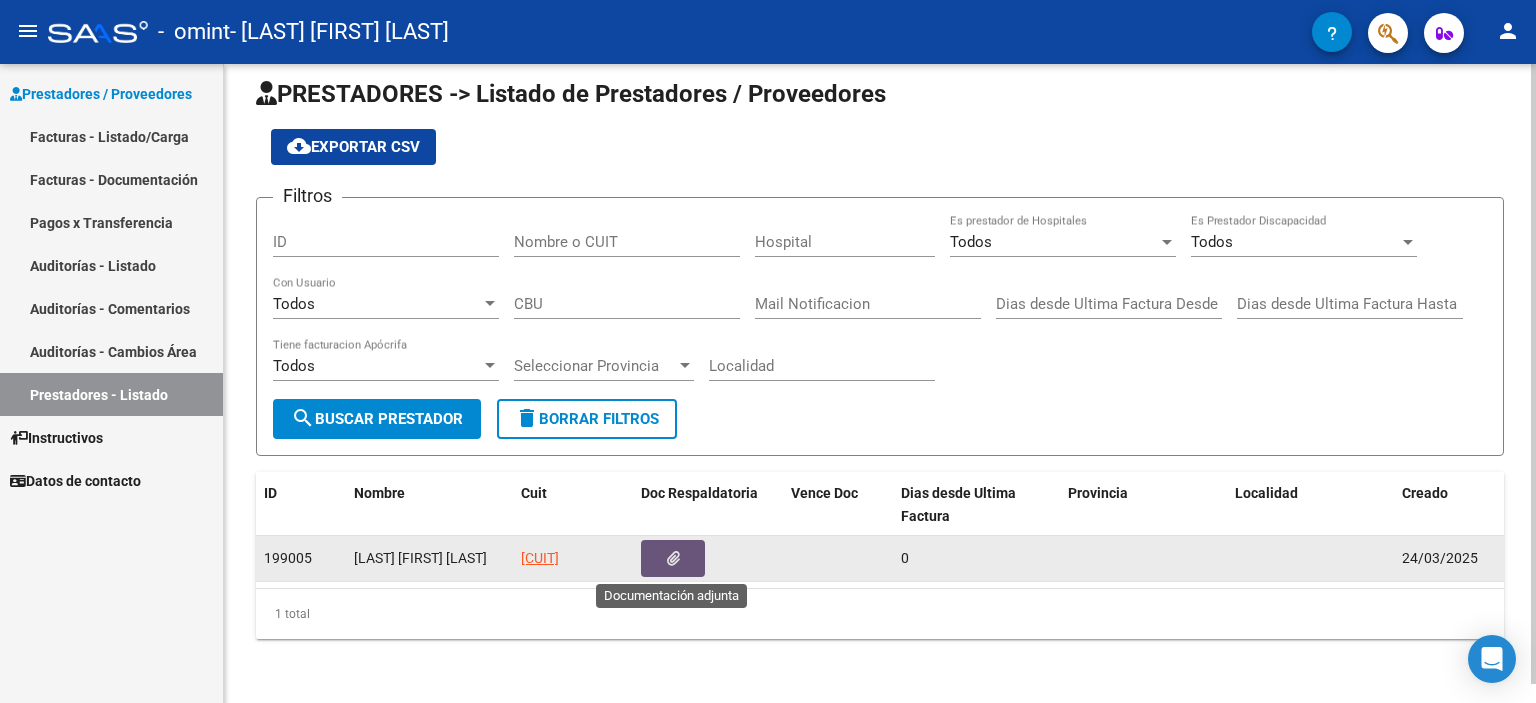 click 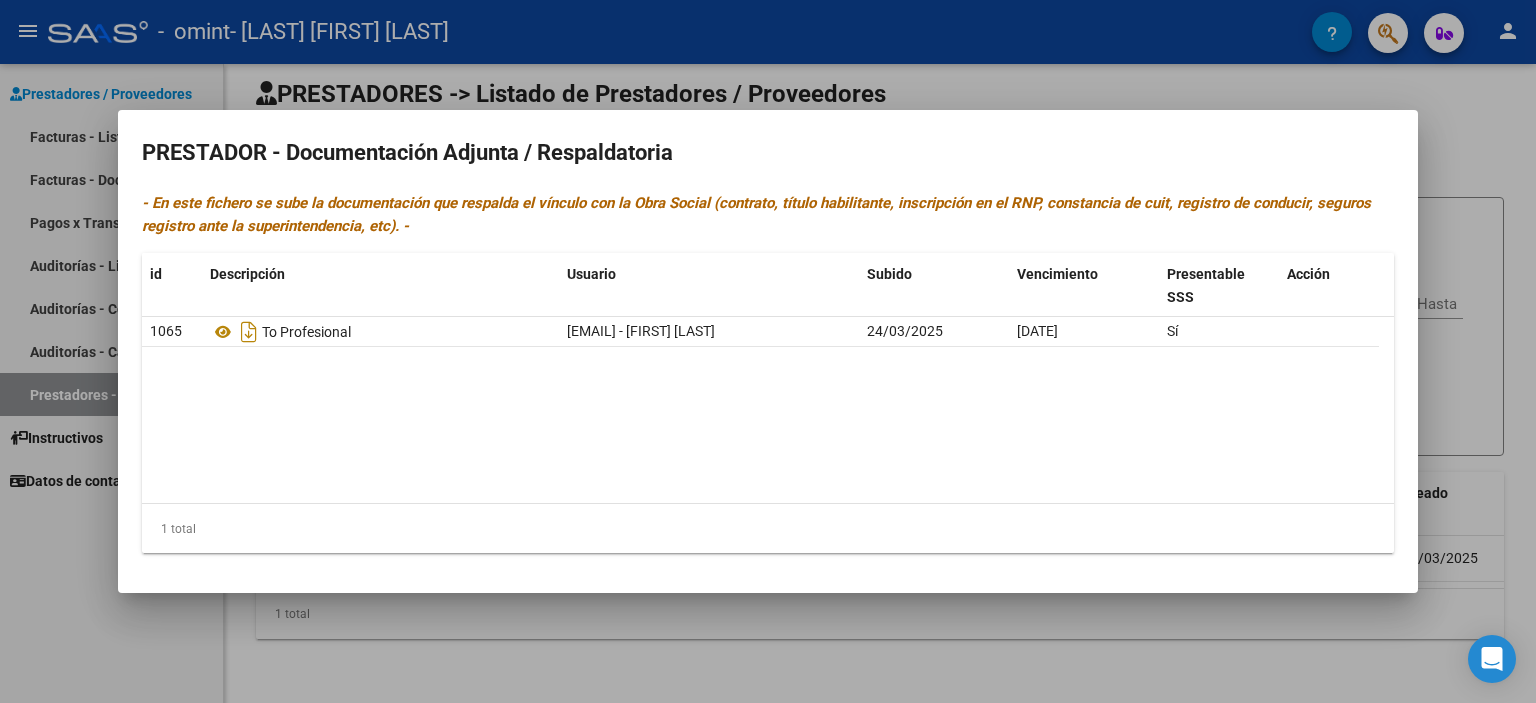 click at bounding box center [768, 351] 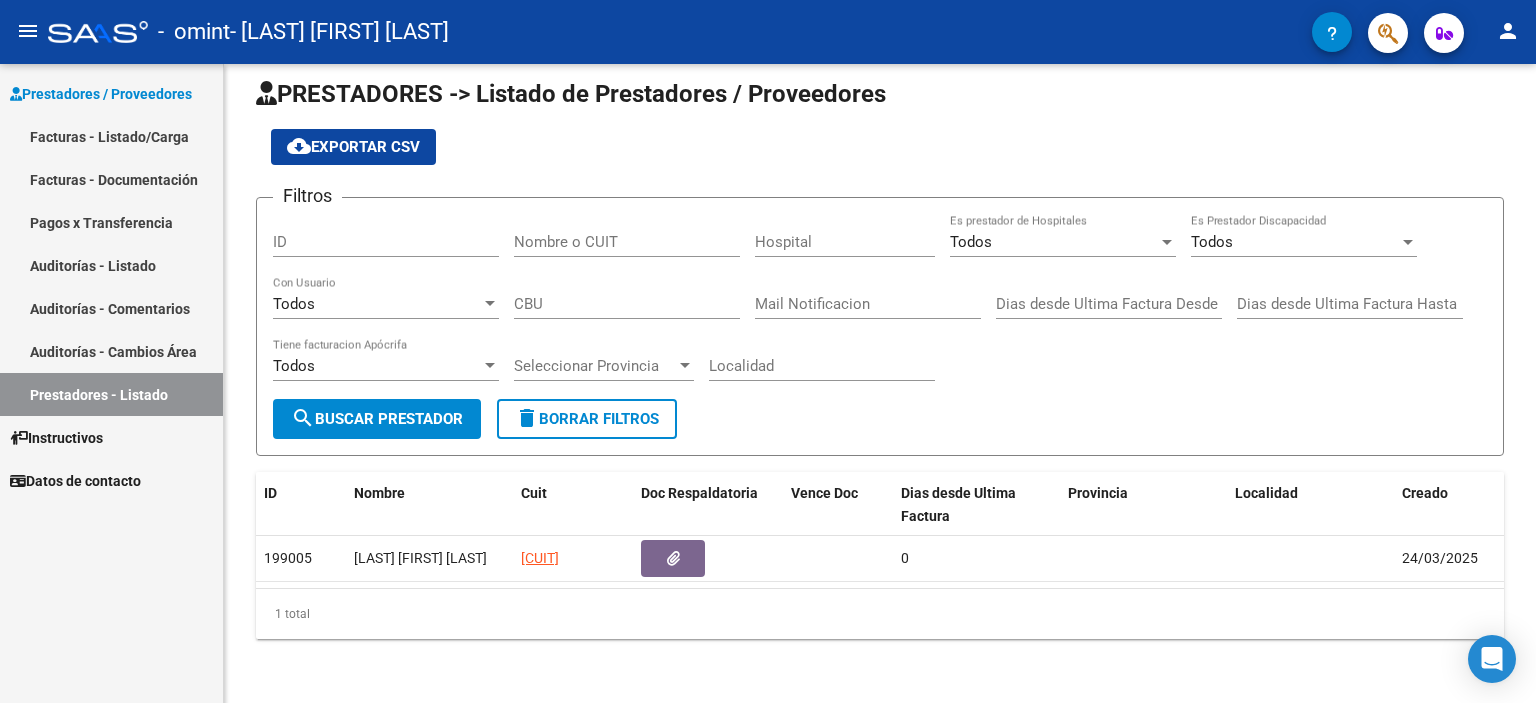 click on "menu -   omint   - [LAST] [FIRST] [LAST] person" 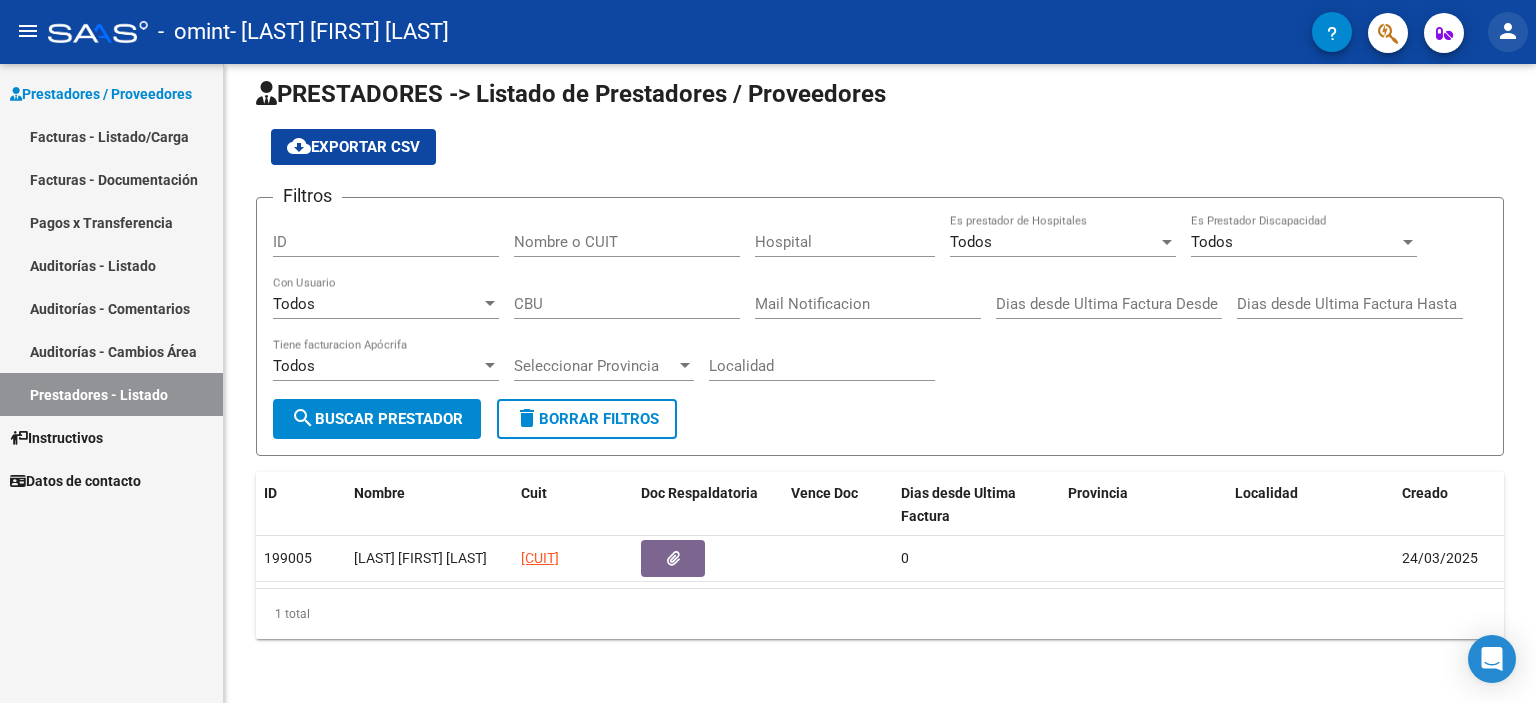 click on "person" 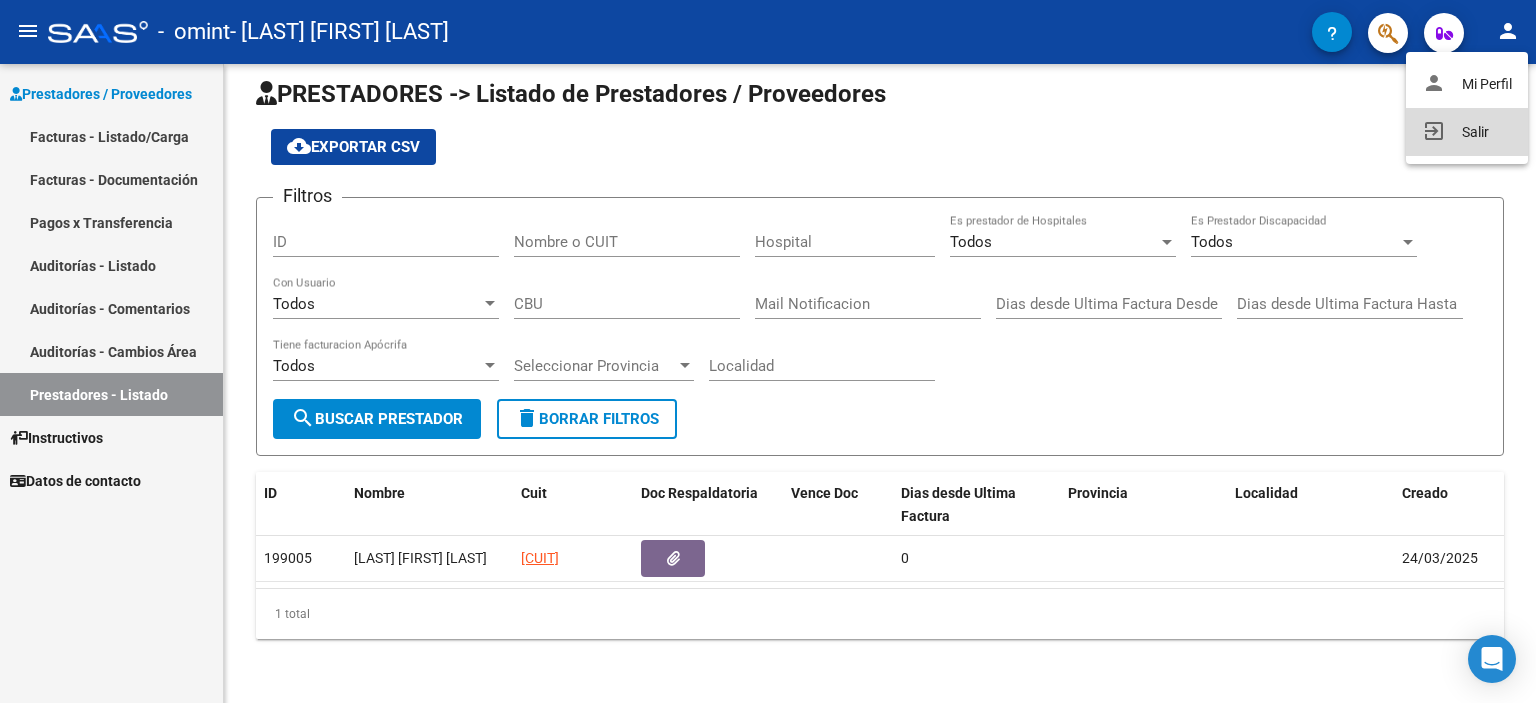 click on "exit_to_app  Salir" at bounding box center [1467, 132] 